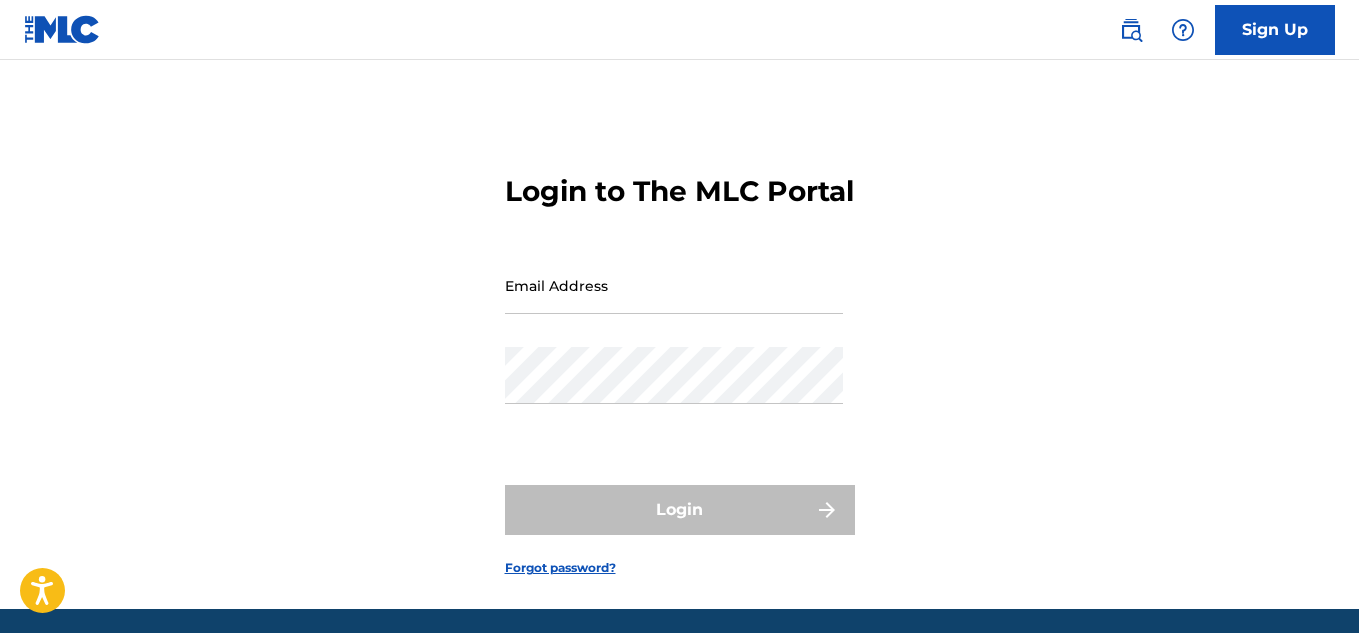 scroll, scrollTop: 0, scrollLeft: 0, axis: both 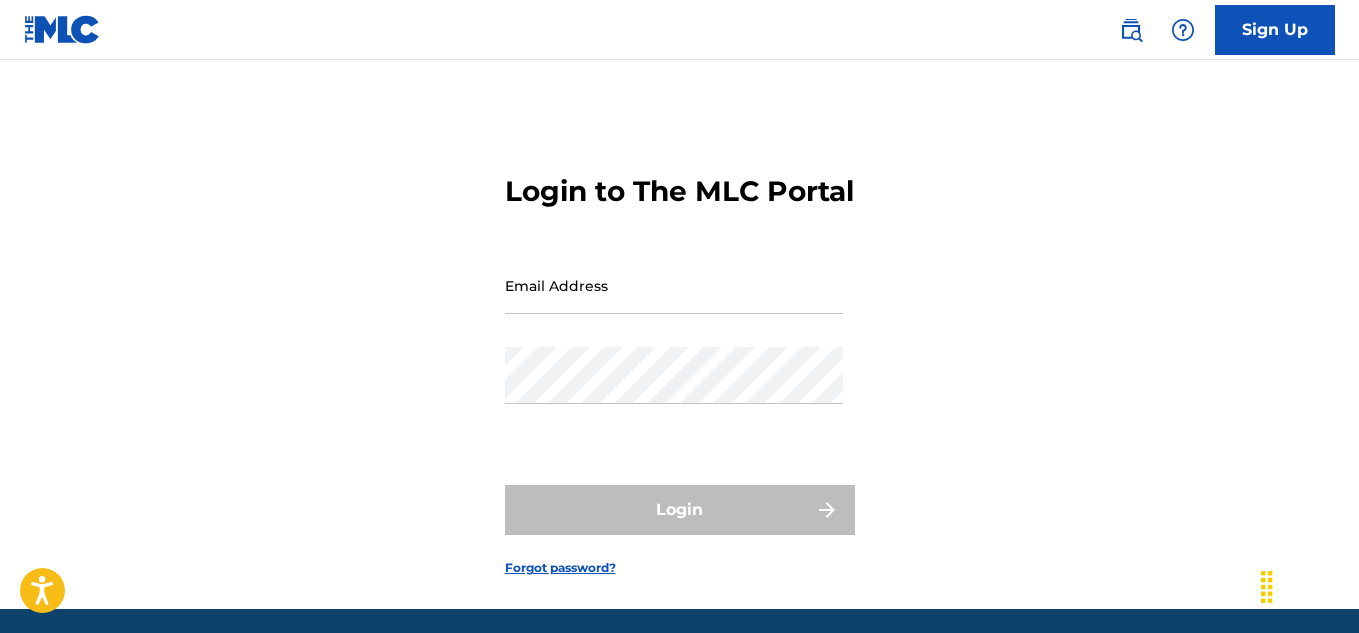 click on "Email Address" at bounding box center (674, 285) 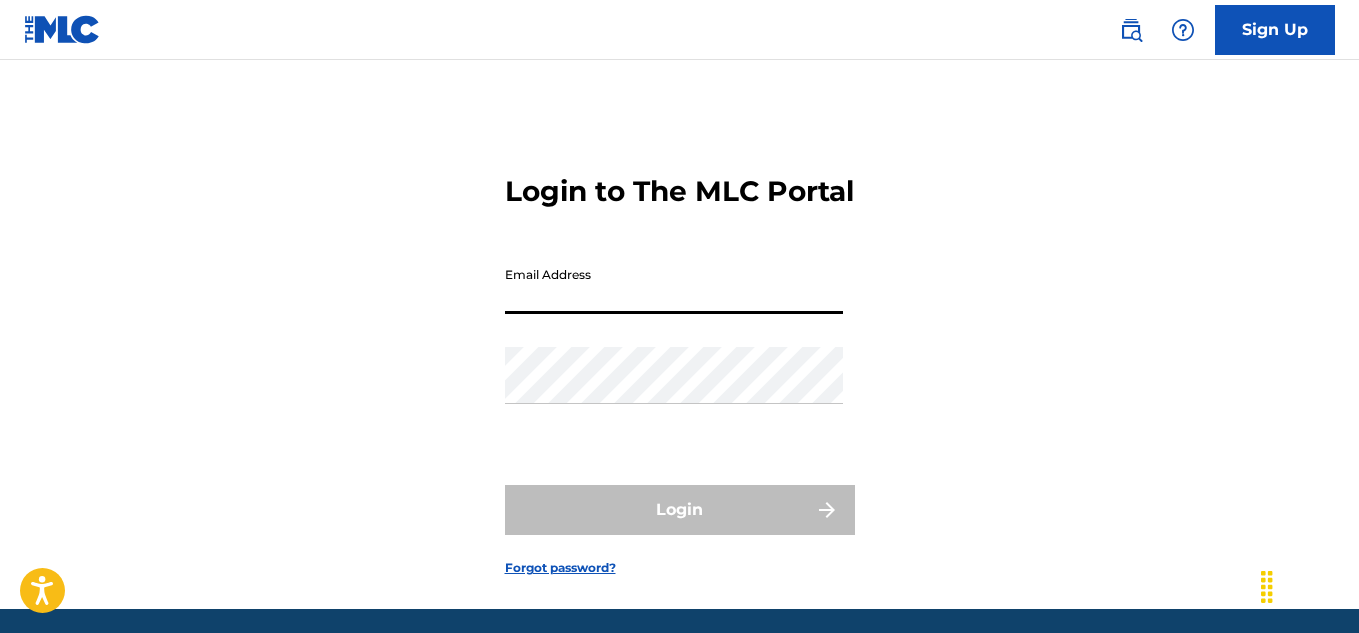 click on "Email Address" at bounding box center [674, 285] 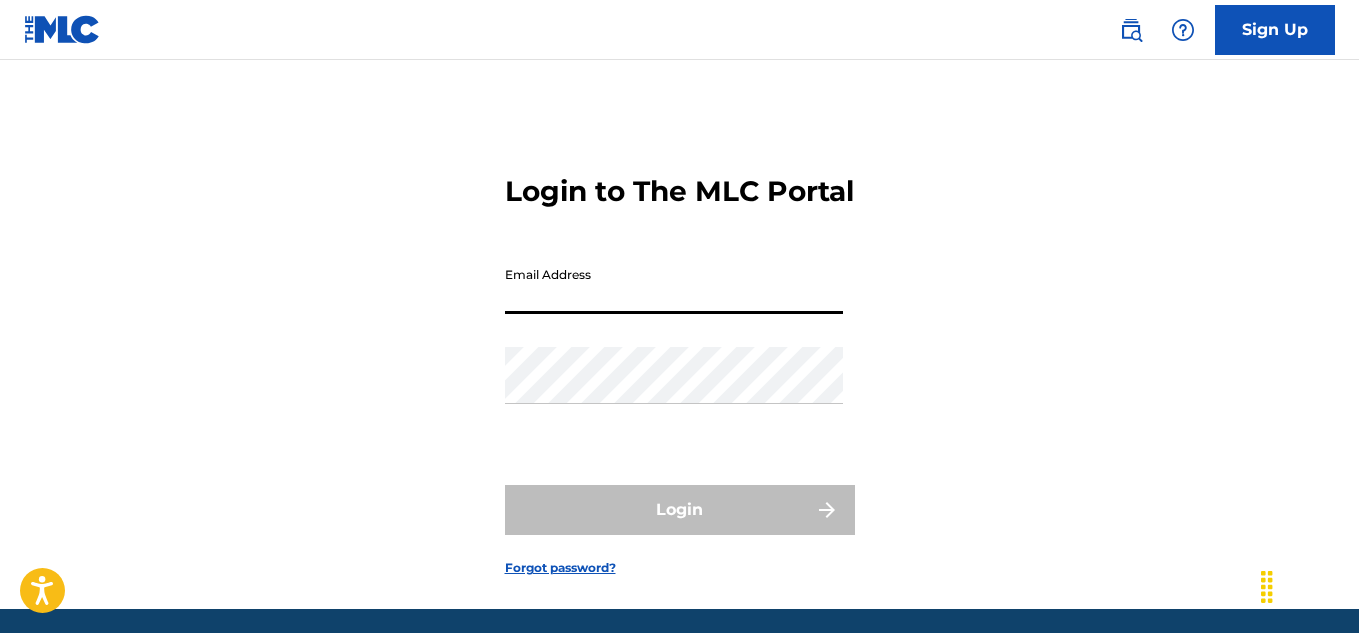 type on "[EMAIL]" 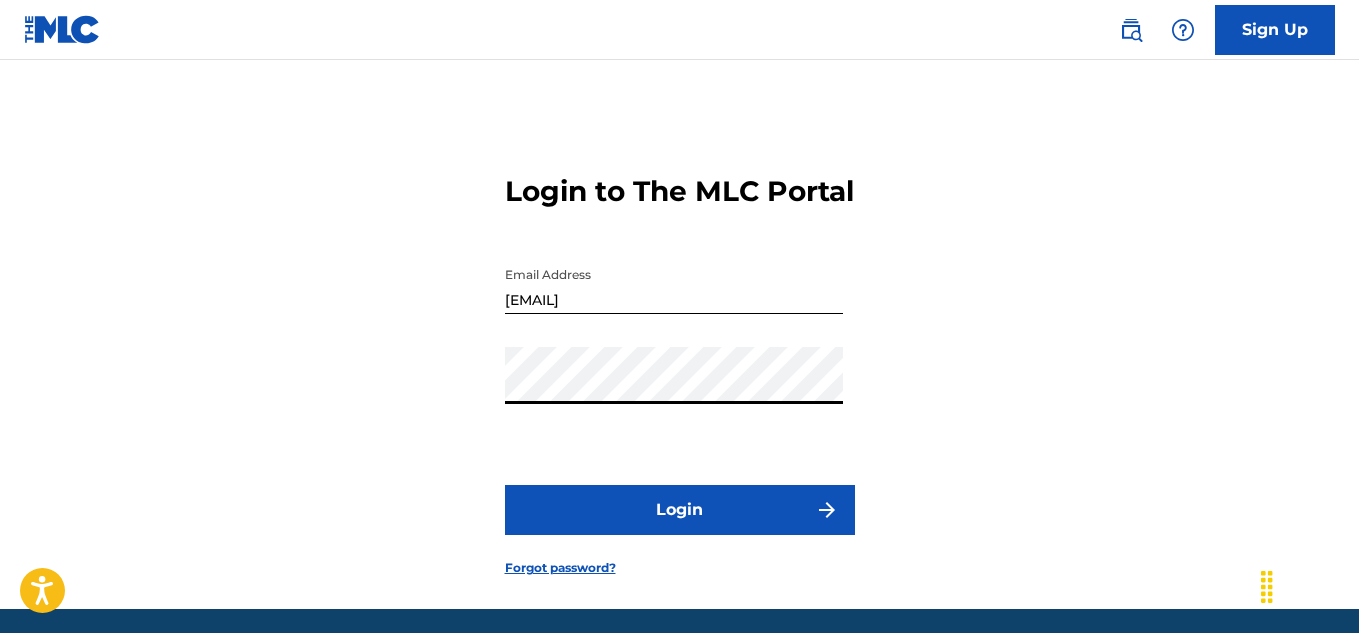 click on "Login" at bounding box center [680, 510] 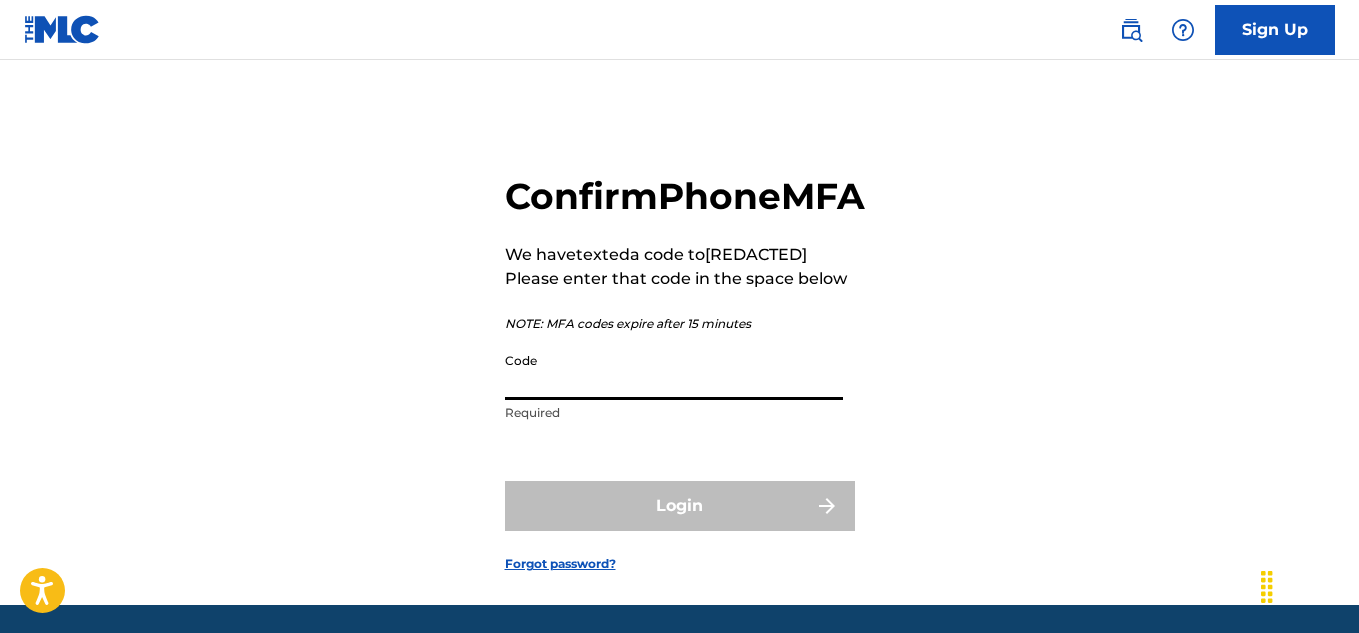 click on "Code" at bounding box center (674, 371) 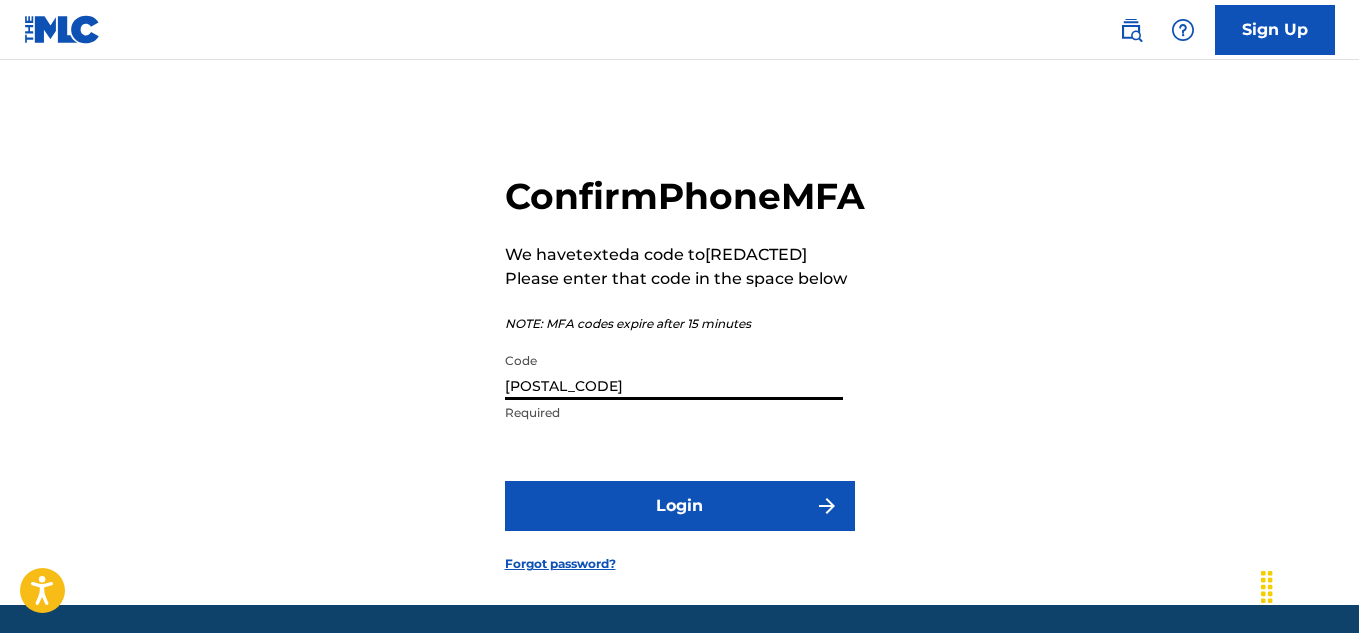 type on "[POSTAL_CODE]" 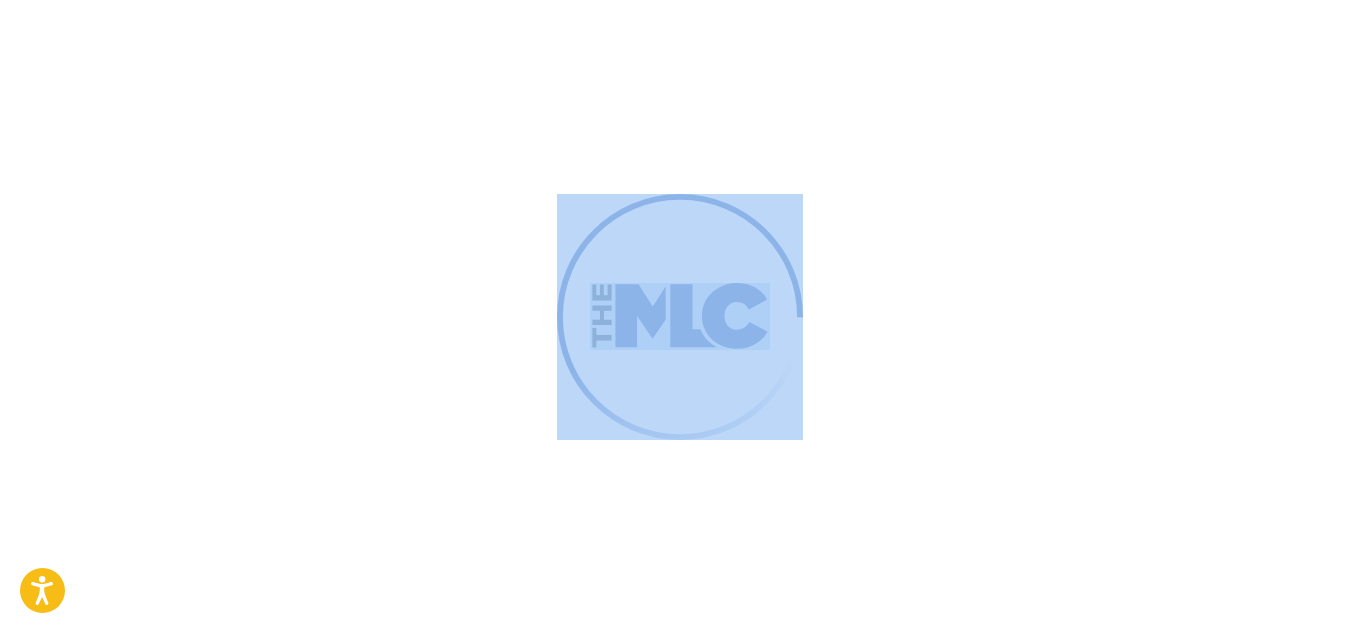 click at bounding box center (679, 316) 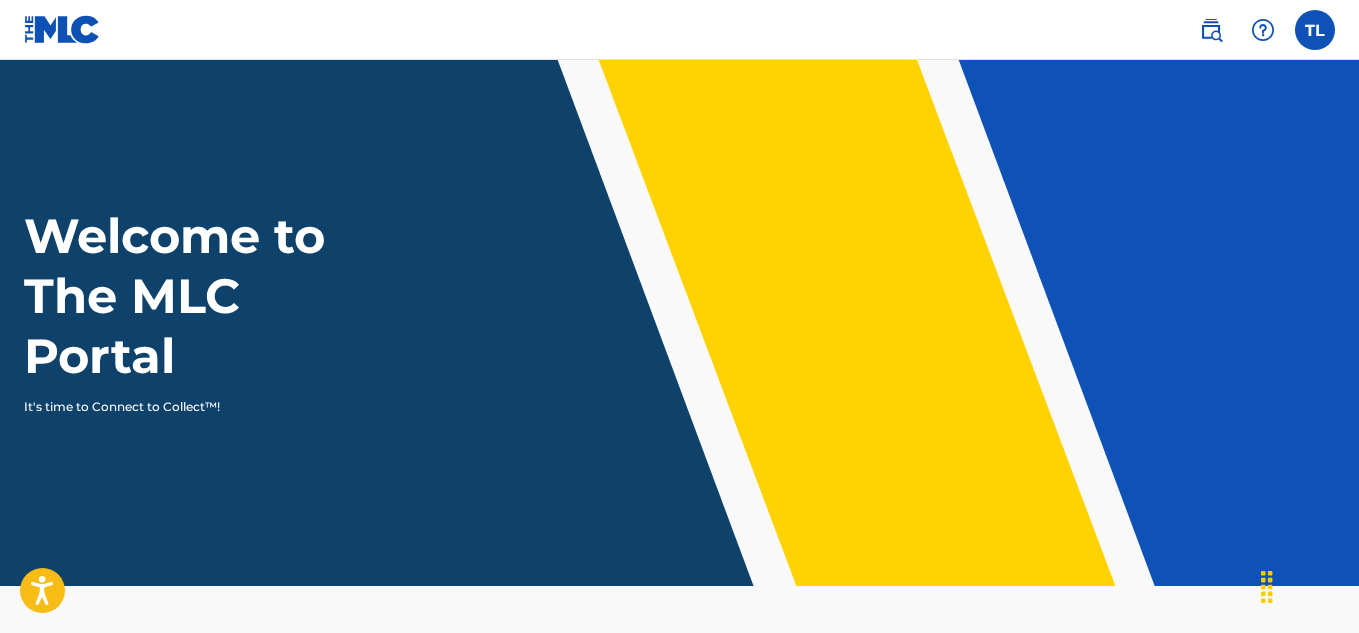 scroll, scrollTop: 0, scrollLeft: 0, axis: both 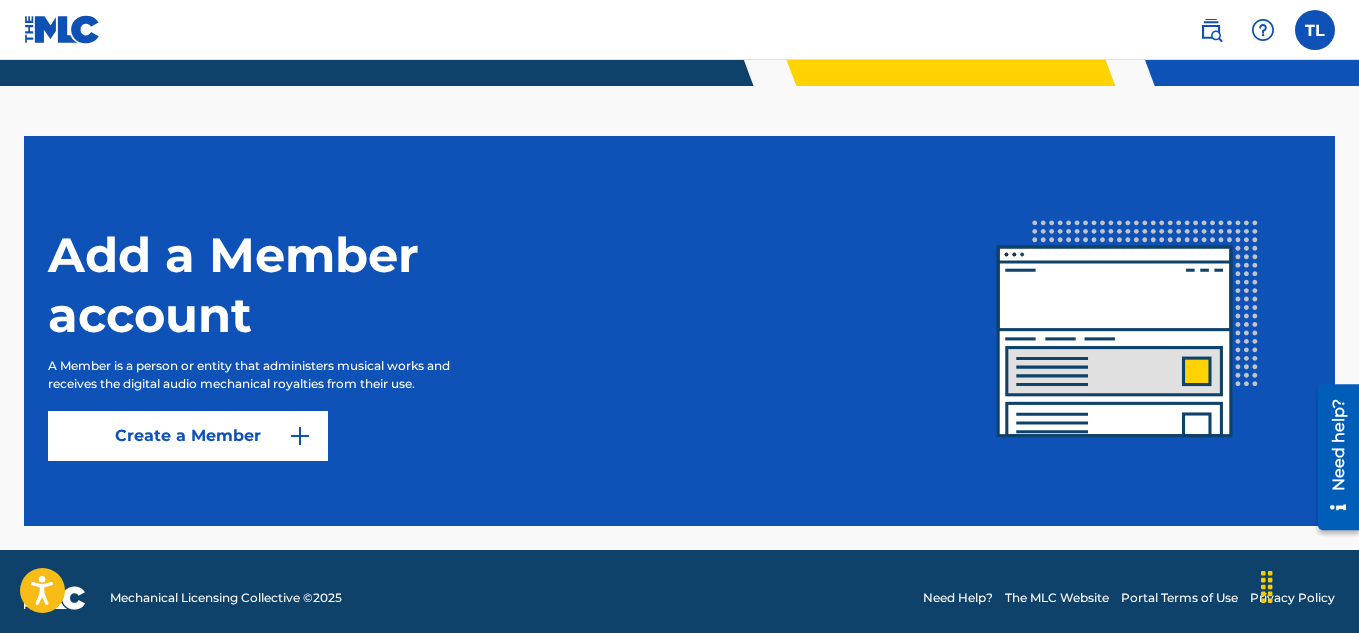click on "Create a Member" at bounding box center (188, 436) 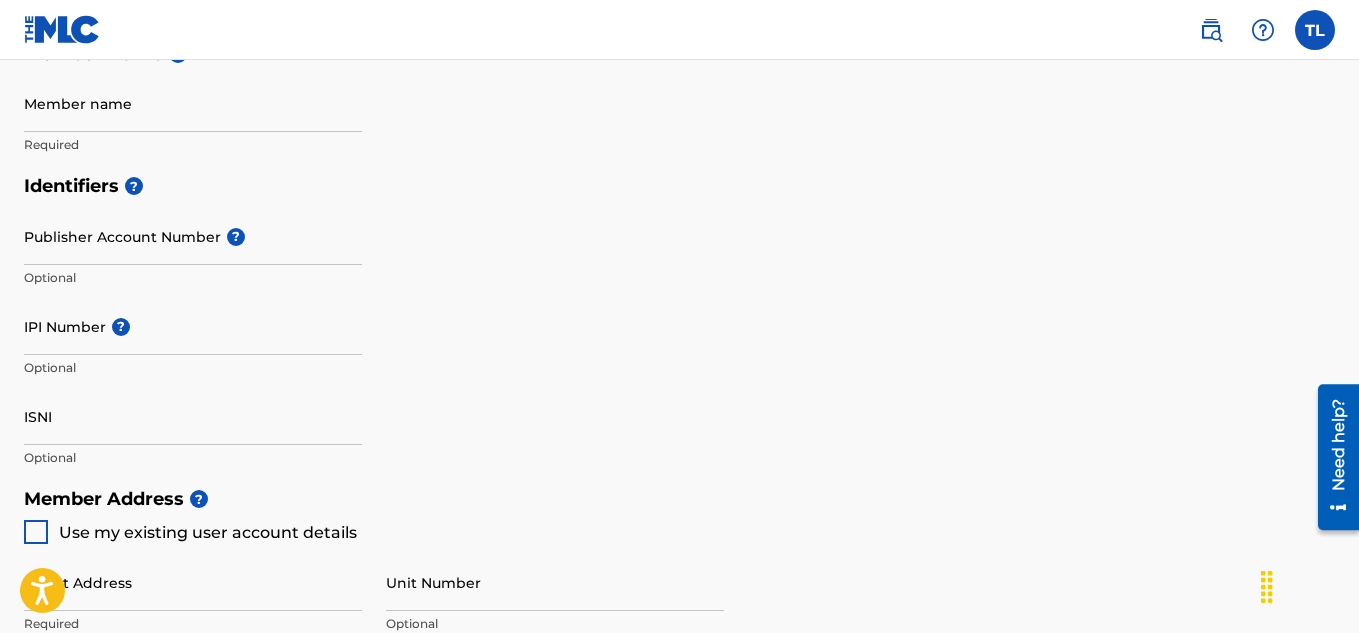 scroll, scrollTop: 0, scrollLeft: 0, axis: both 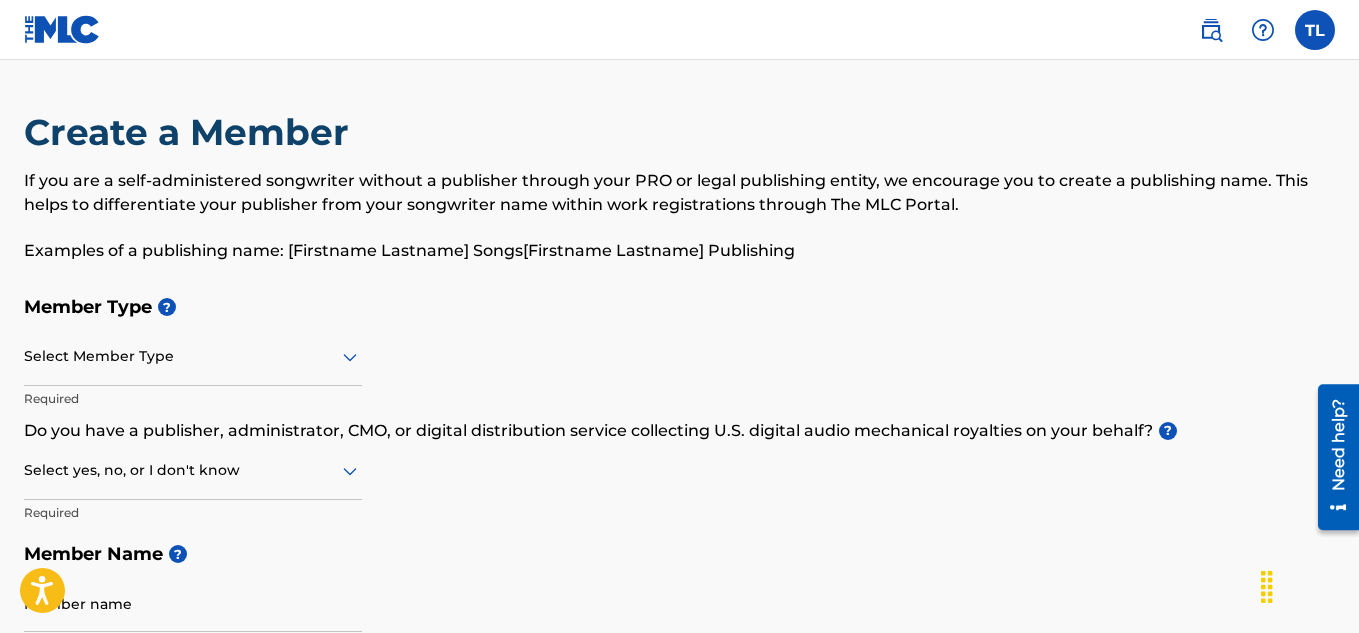 click at bounding box center (193, 356) 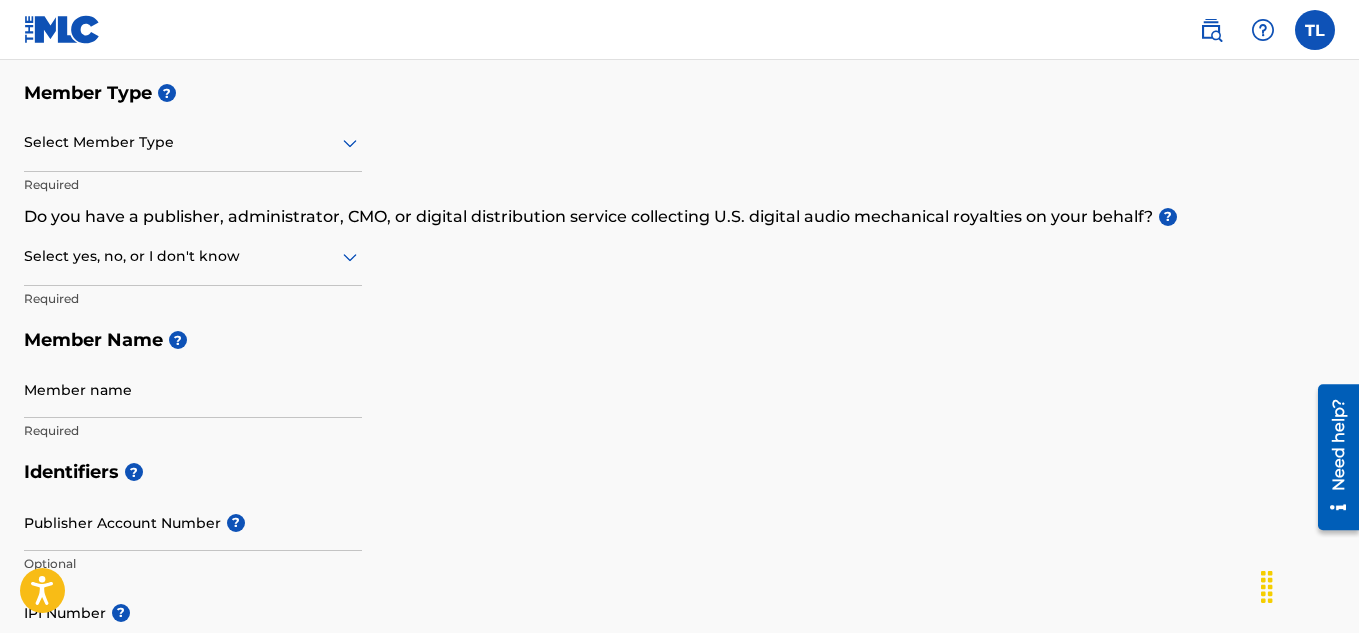 scroll, scrollTop: 100, scrollLeft: 0, axis: vertical 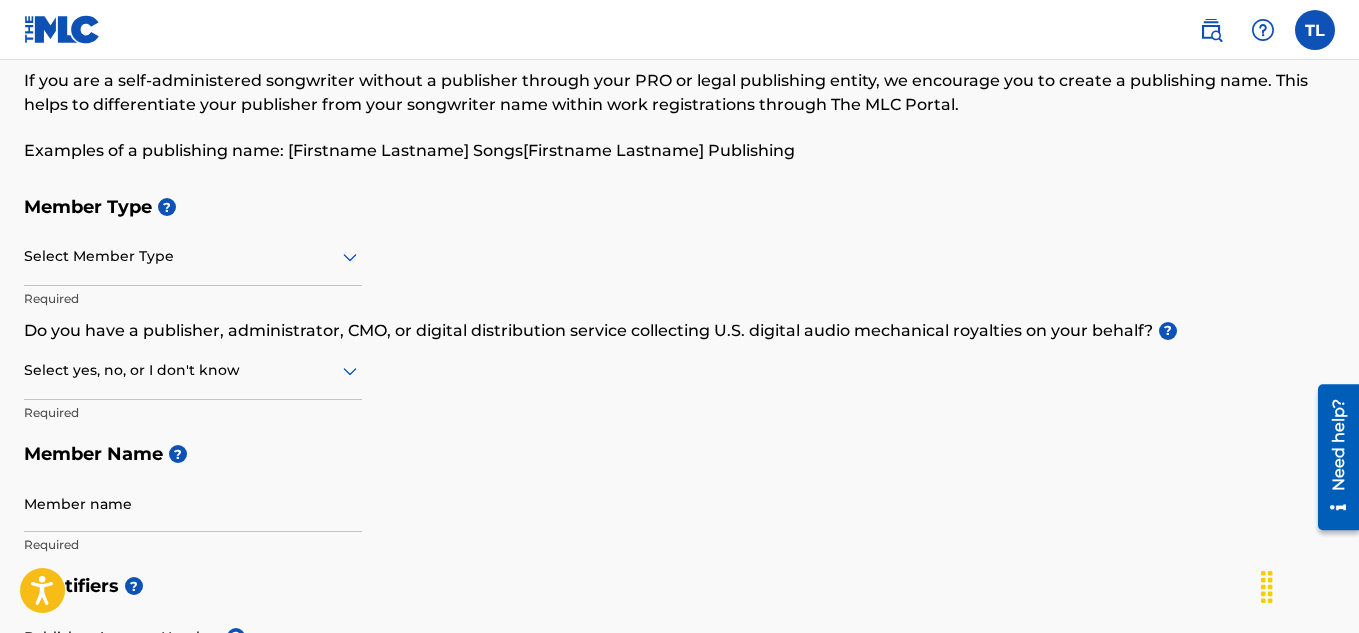click at bounding box center [193, 256] 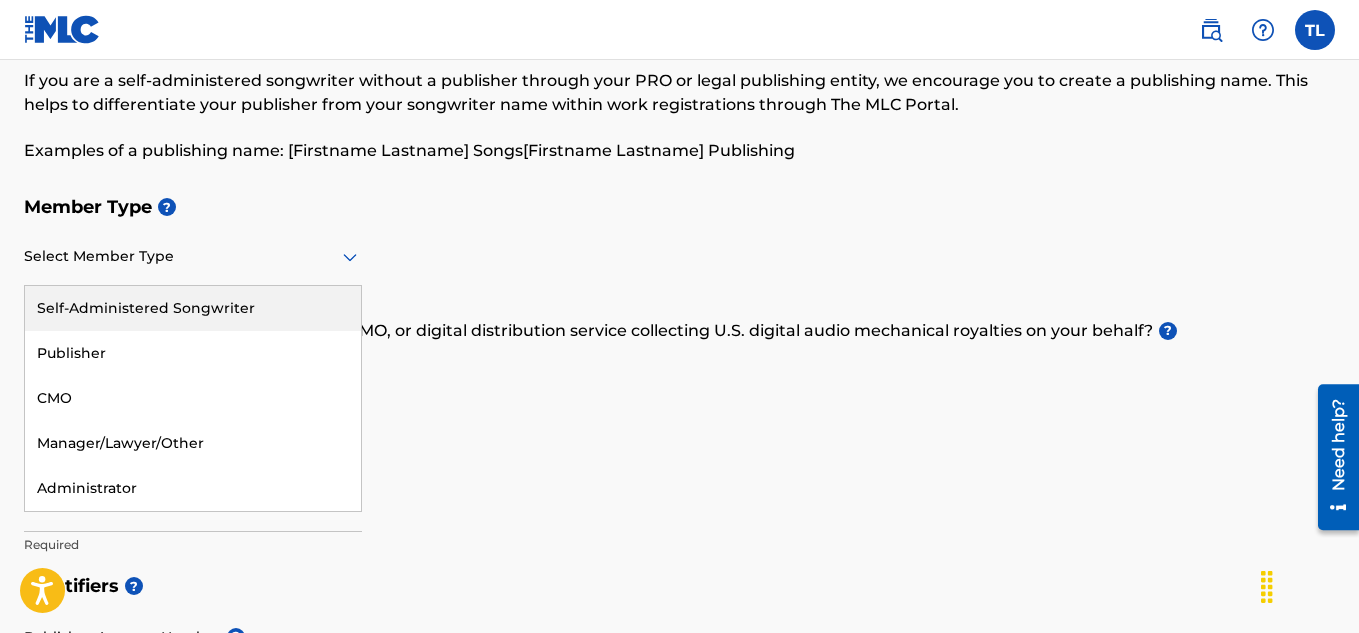 click on "Self-Administered Songwriter" at bounding box center [193, 308] 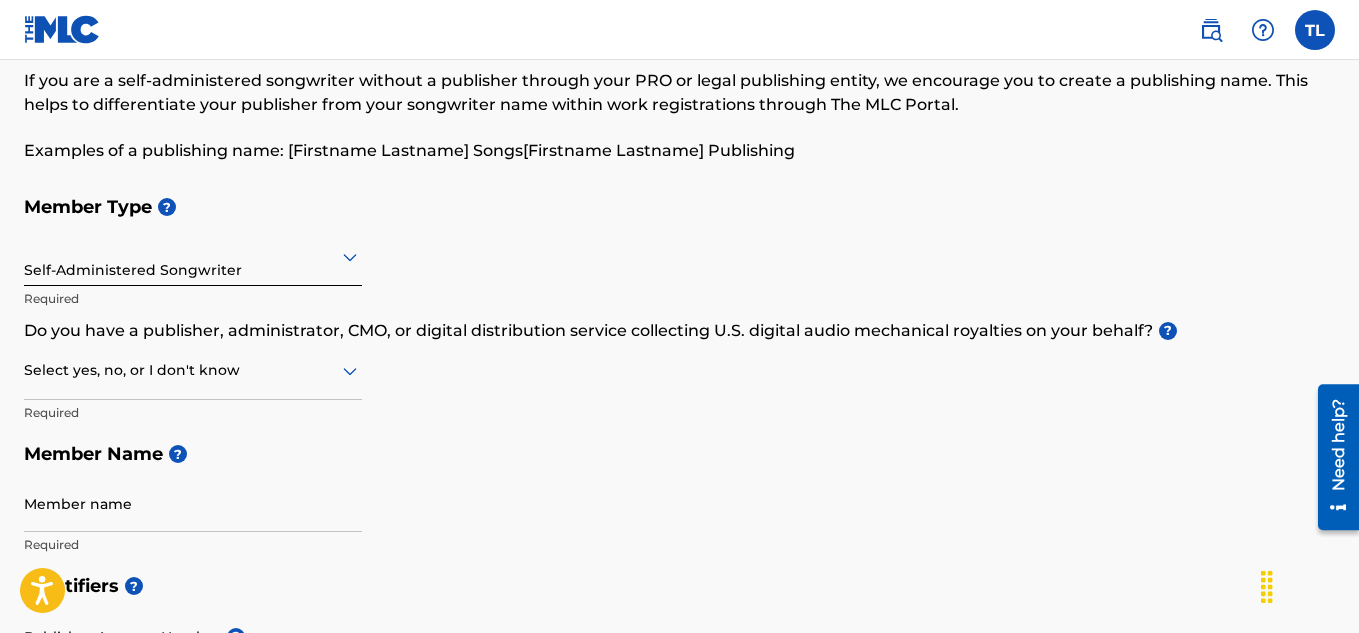 click on "Select yes, no, or I don't know" at bounding box center [193, 371] 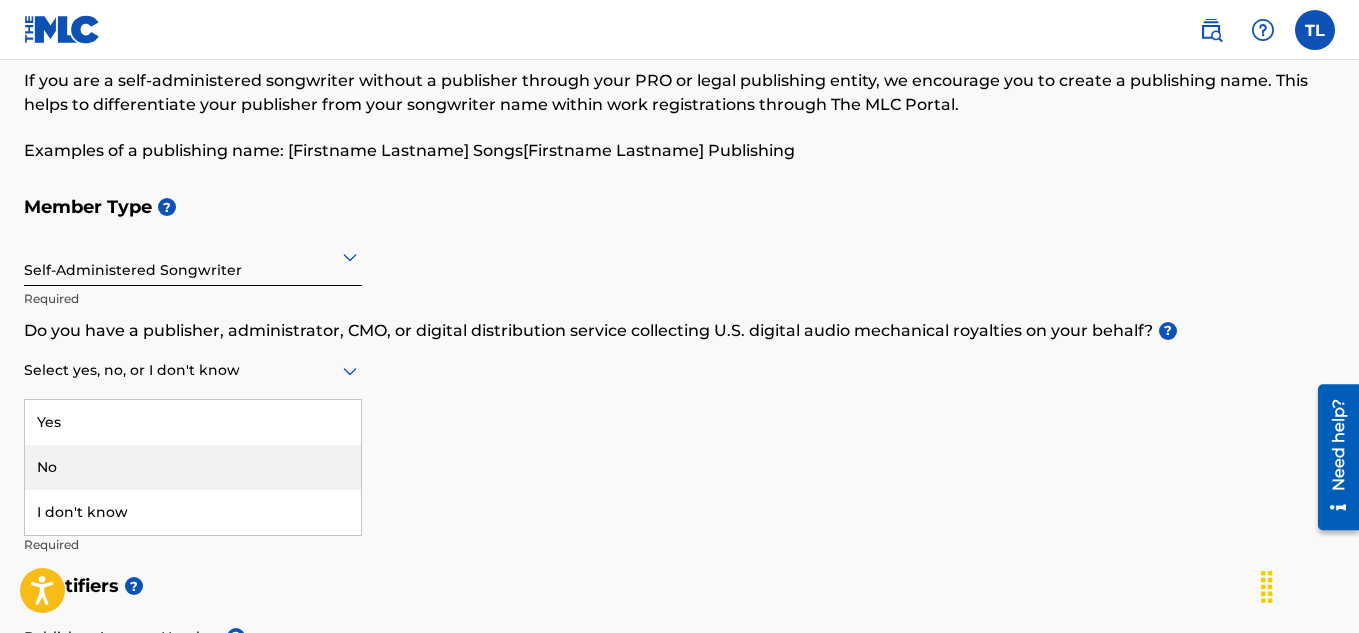 click on "No" at bounding box center (193, 467) 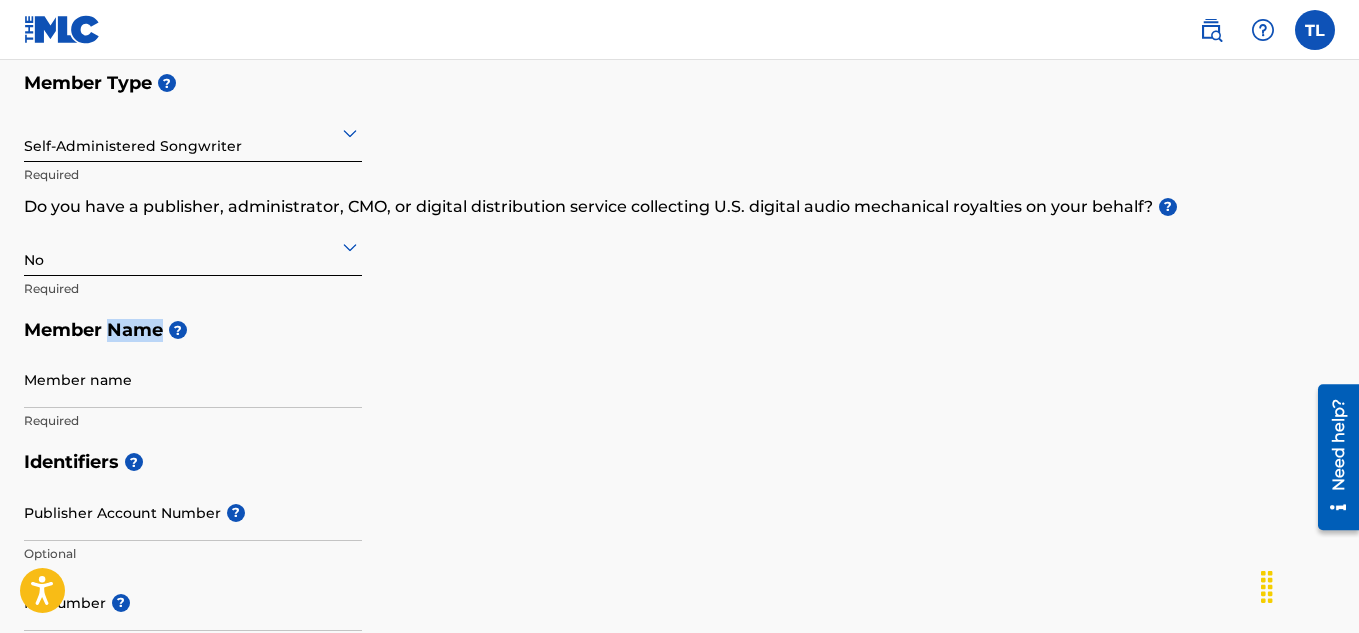 scroll, scrollTop: 400, scrollLeft: 0, axis: vertical 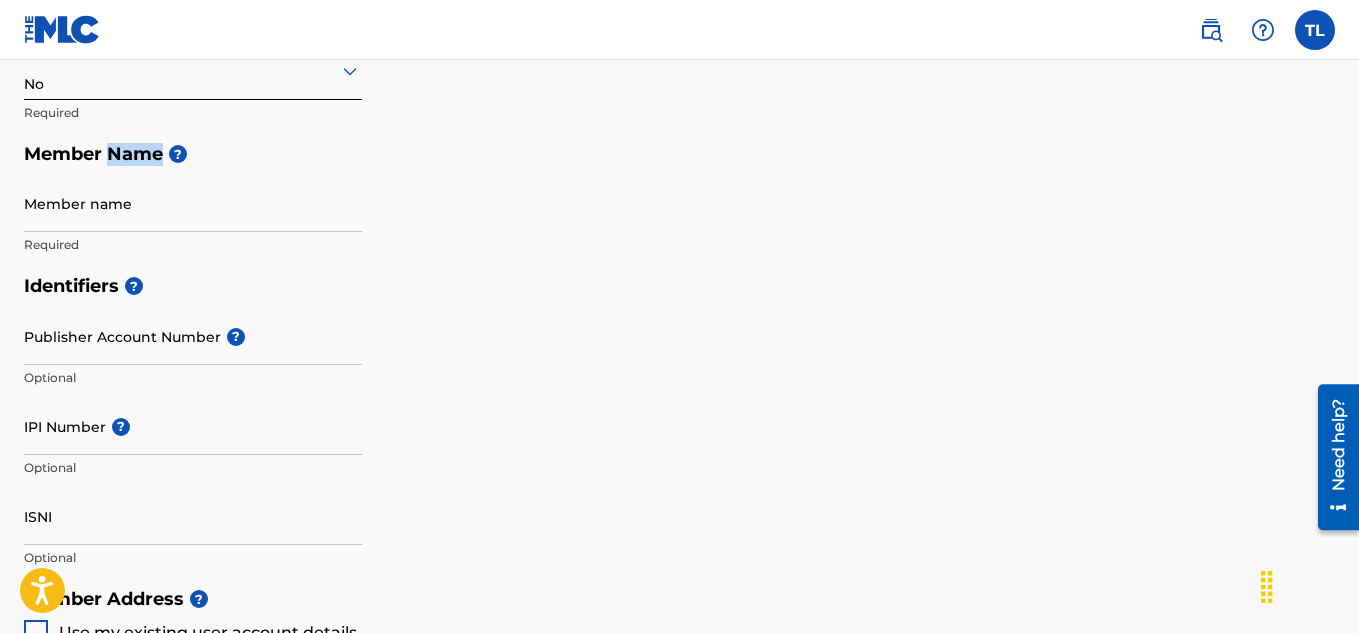 click on "Member name" at bounding box center (193, 203) 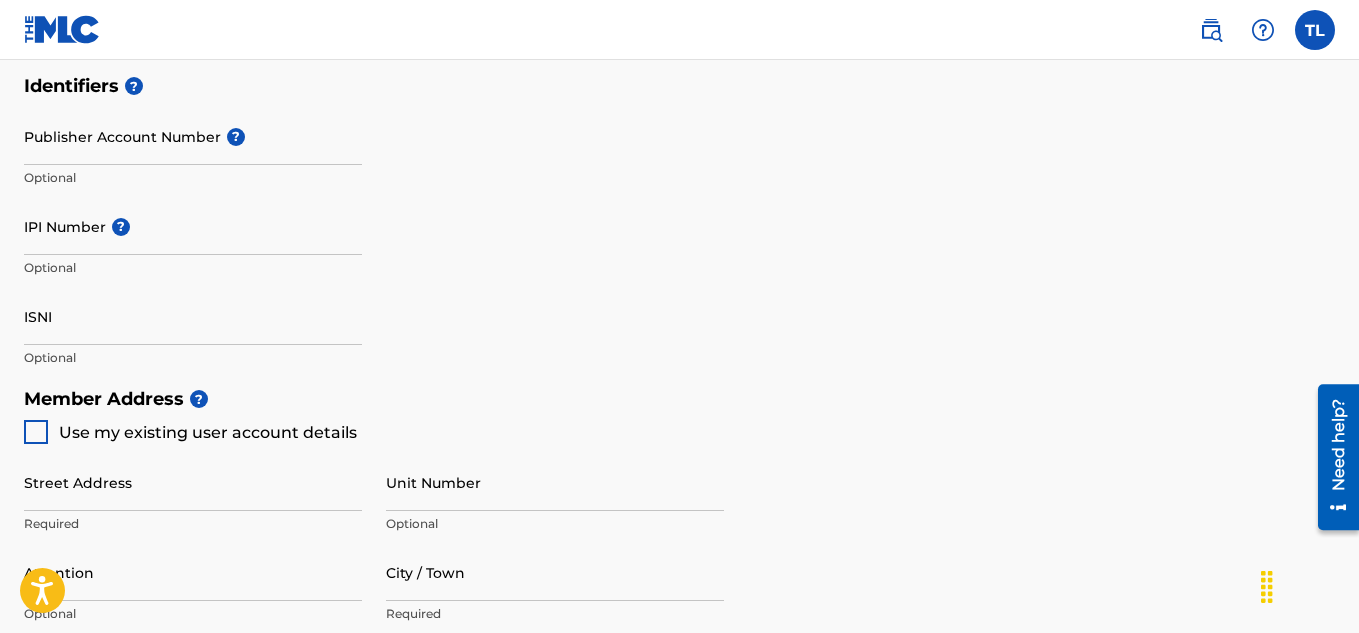 scroll, scrollTop: 700, scrollLeft: 0, axis: vertical 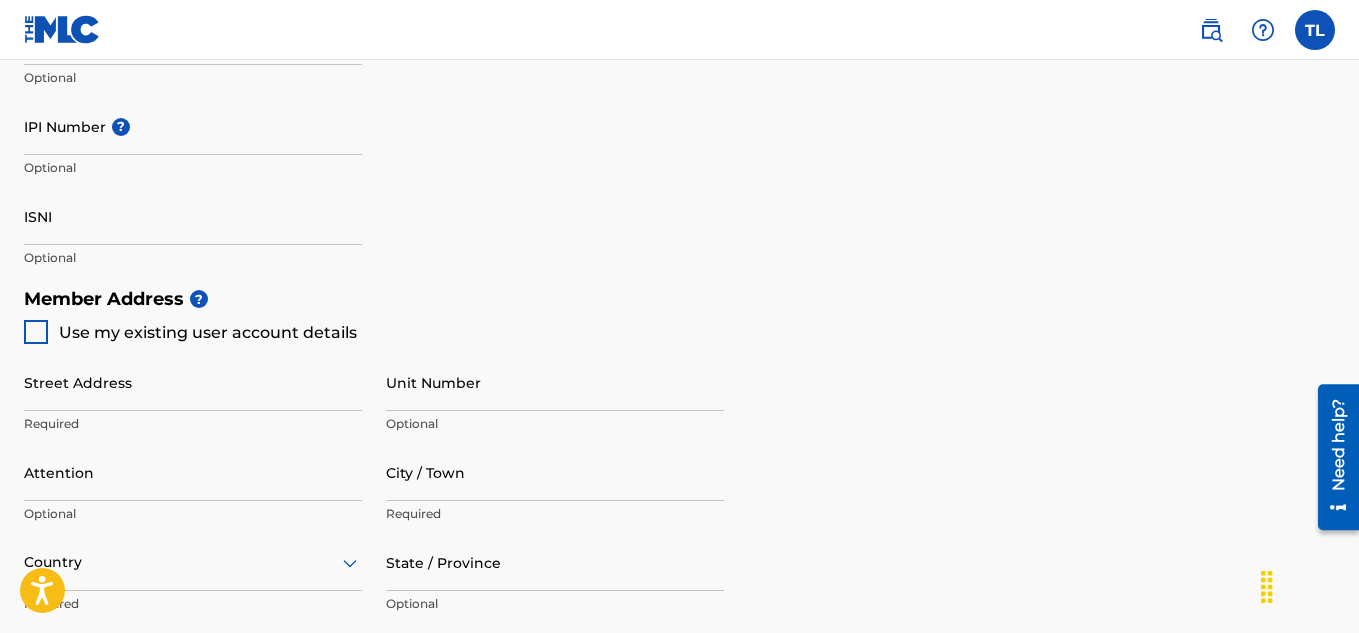 type on "[COMPANY]" 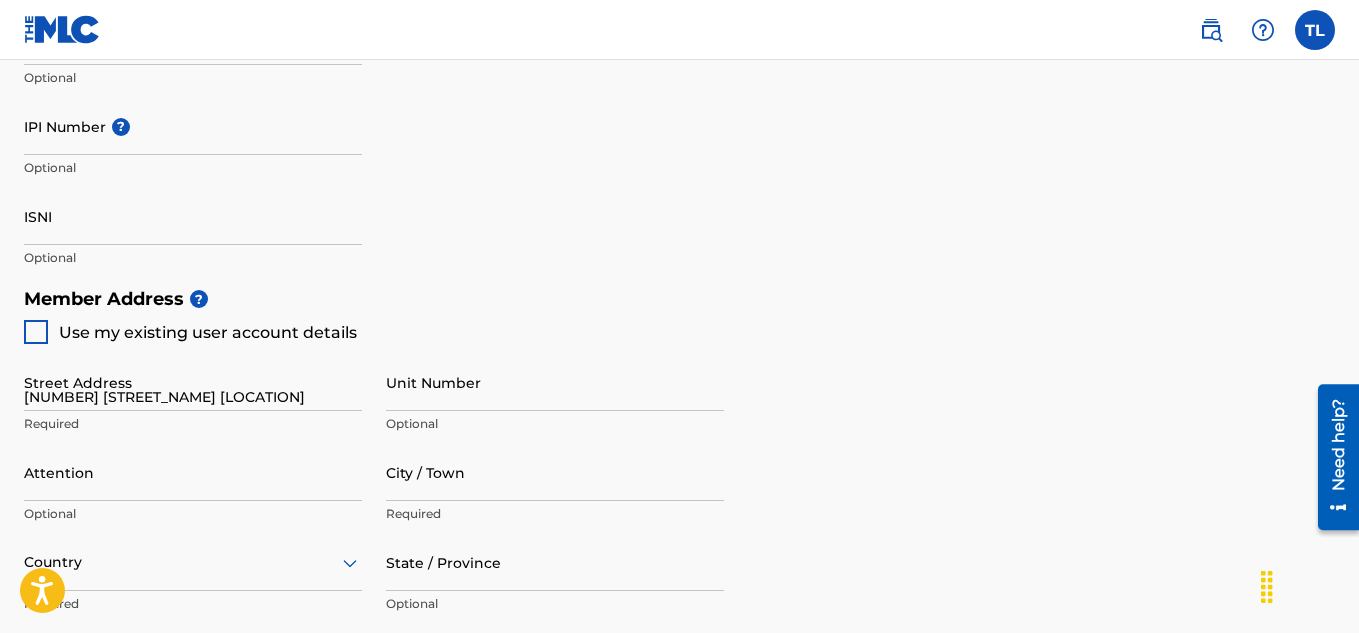 type on "[CITY]" 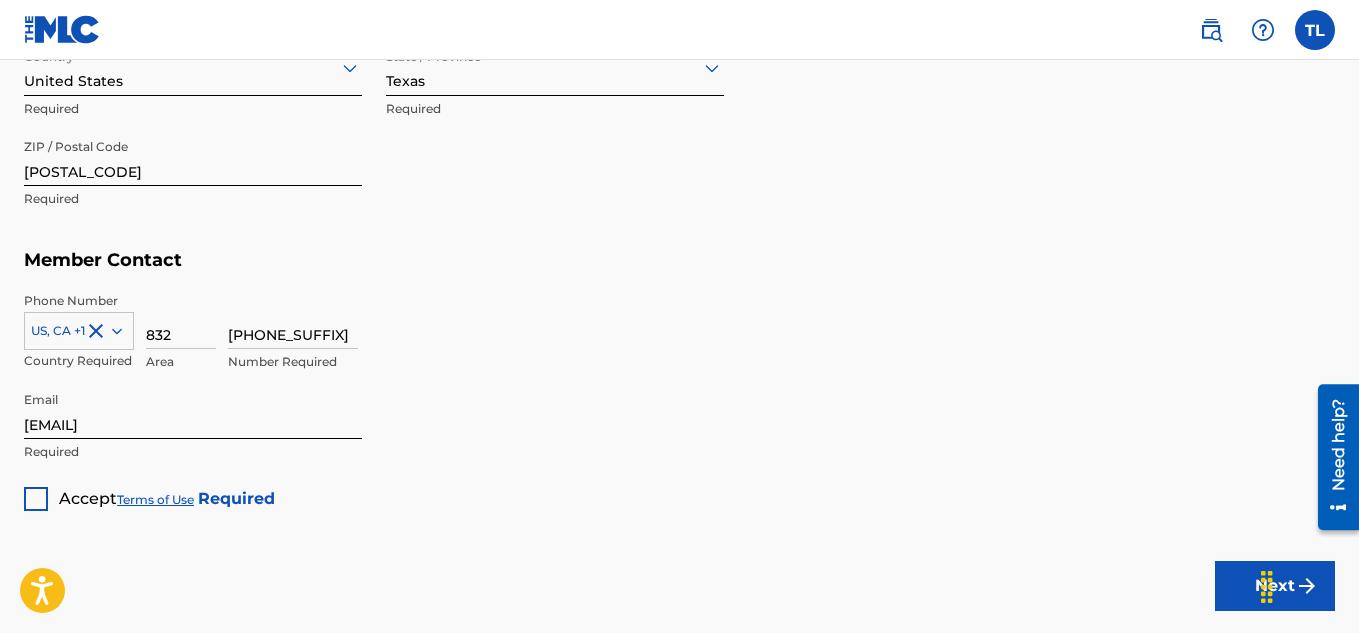 scroll, scrollTop: 1200, scrollLeft: 0, axis: vertical 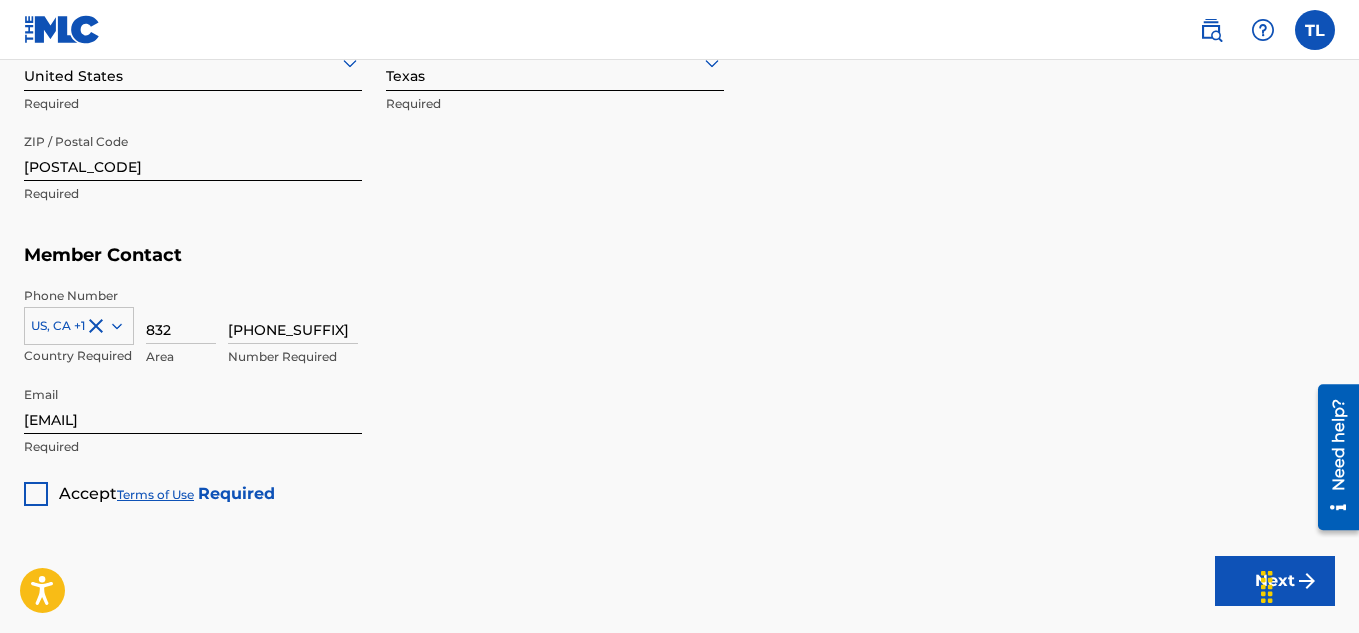 click at bounding box center [36, 494] 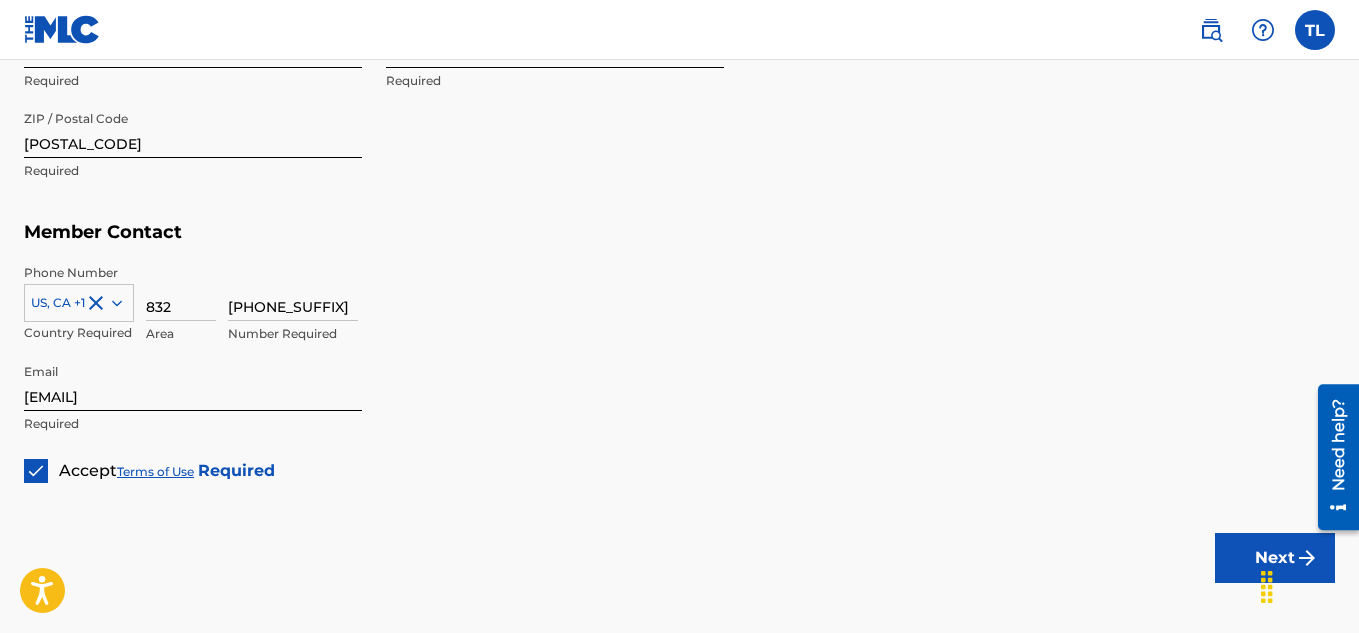 scroll, scrollTop: 1319, scrollLeft: 0, axis: vertical 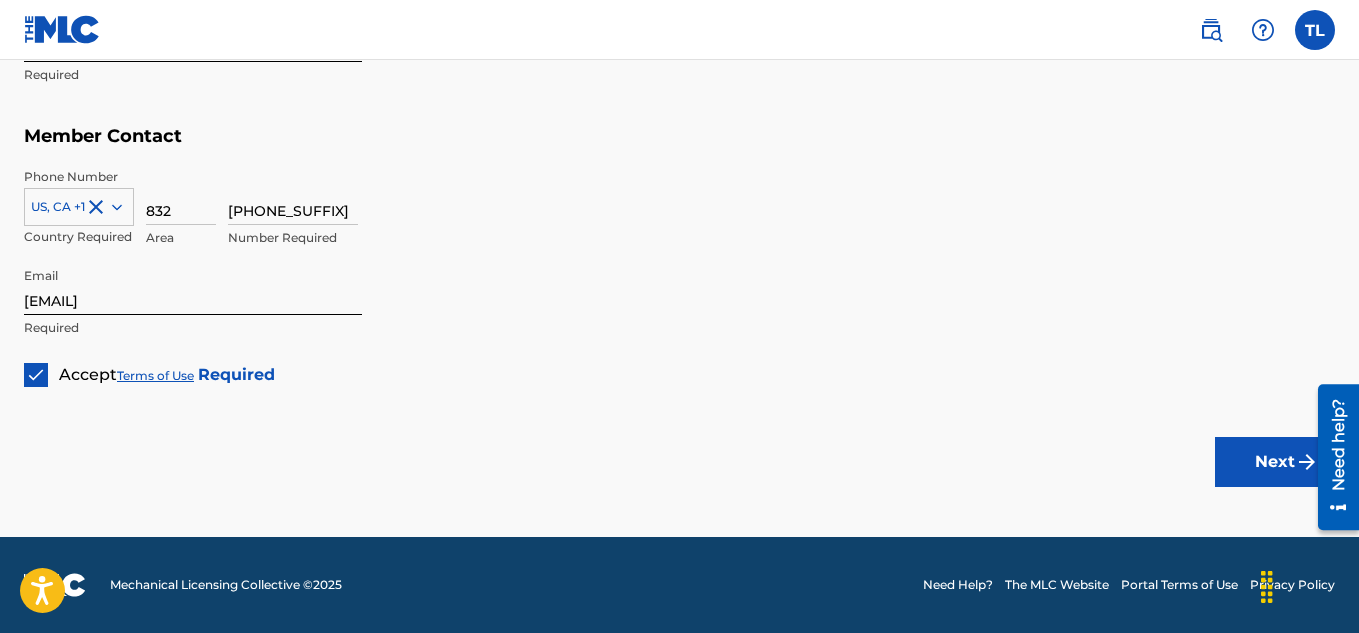 click on "Next" at bounding box center [1275, 462] 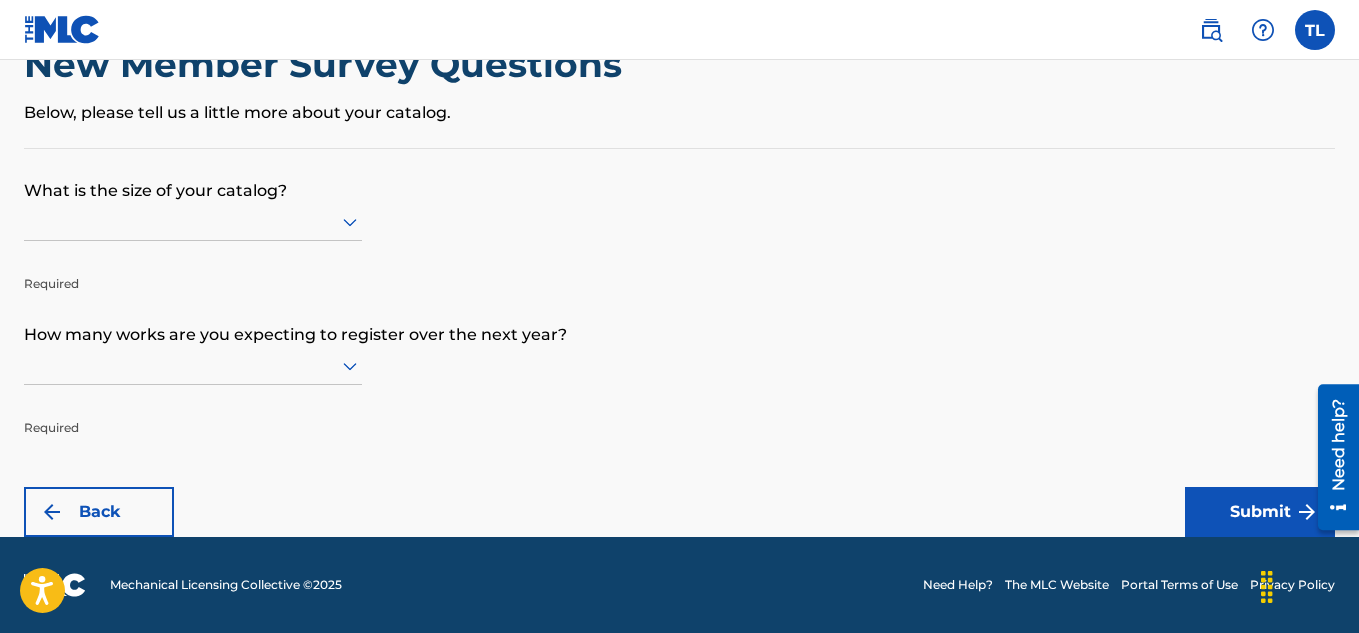 scroll, scrollTop: 0, scrollLeft: 0, axis: both 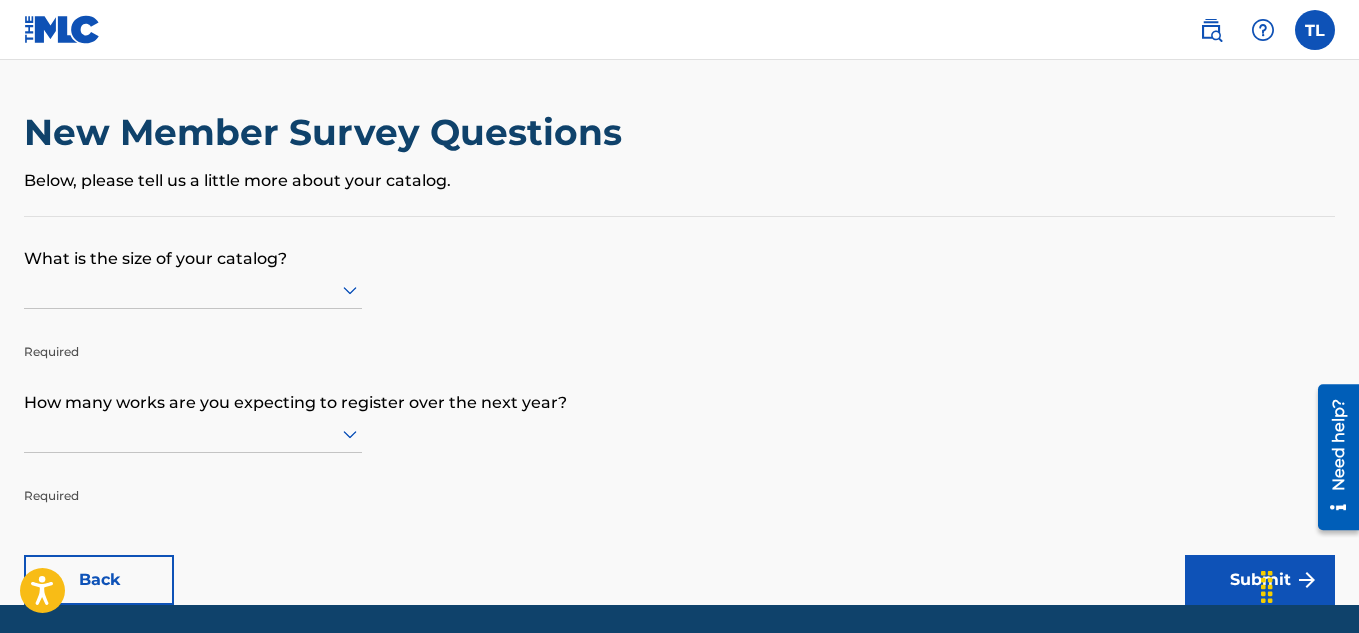 click at bounding box center [193, 289] 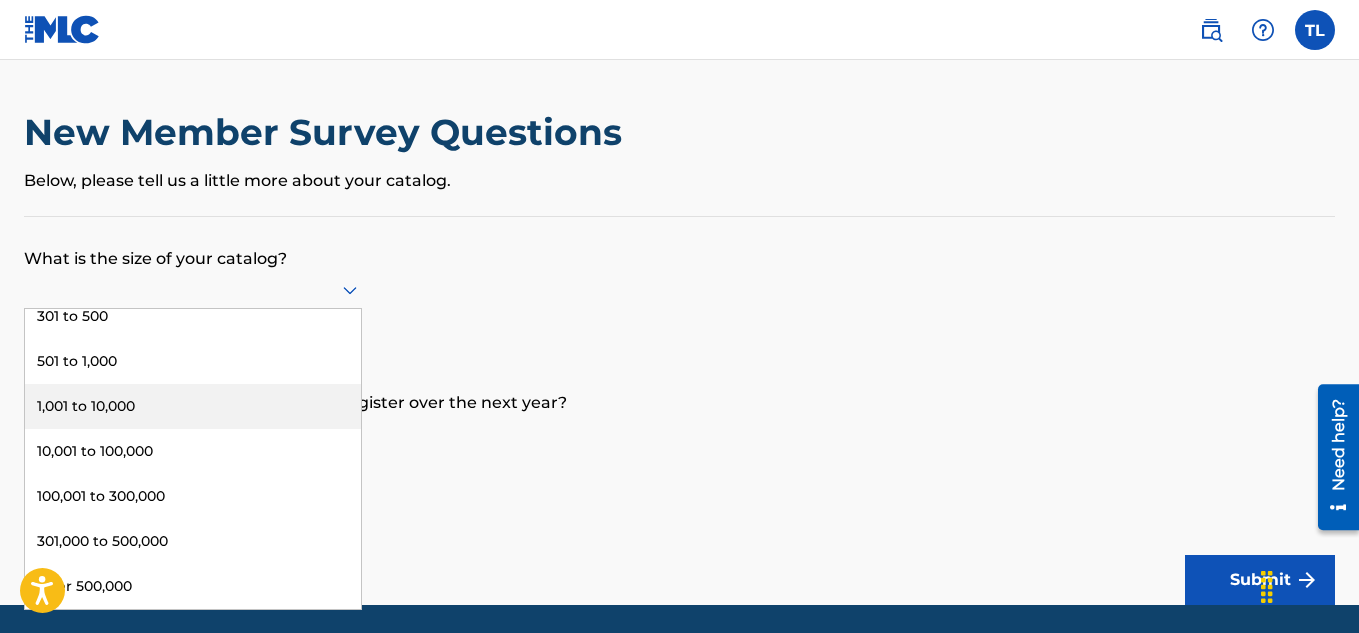 scroll, scrollTop: 0, scrollLeft: 0, axis: both 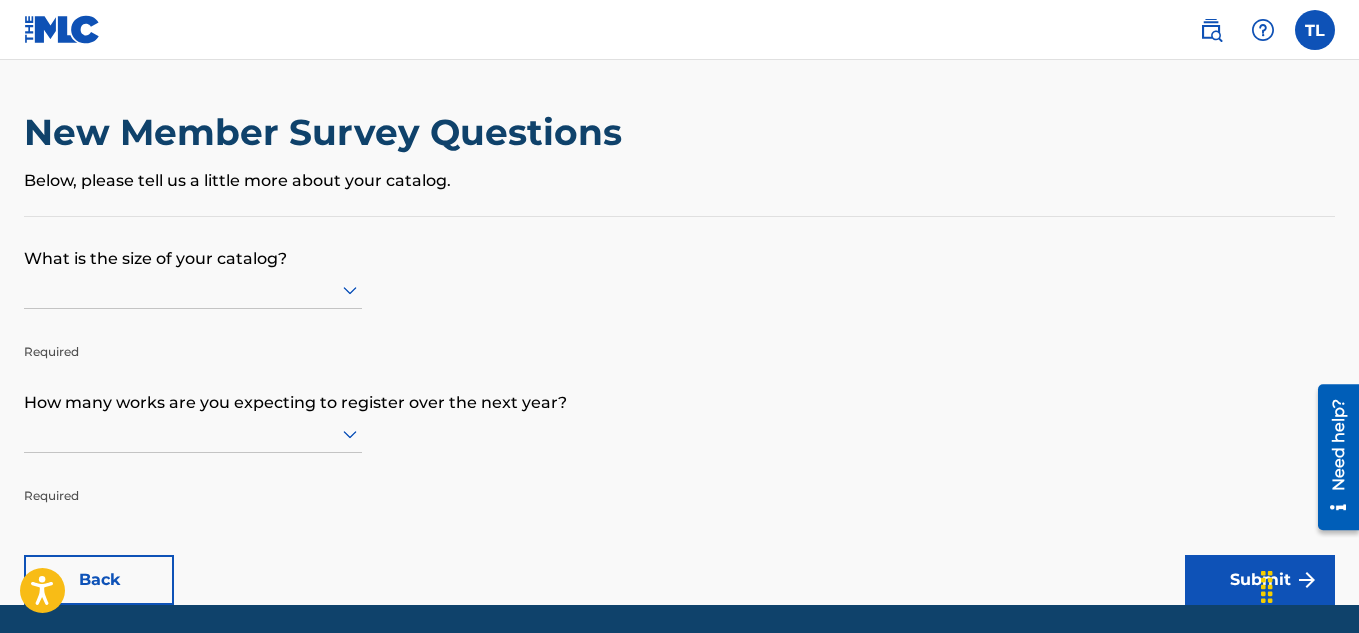 click on "What is the size of your catalog?" at bounding box center [679, 244] 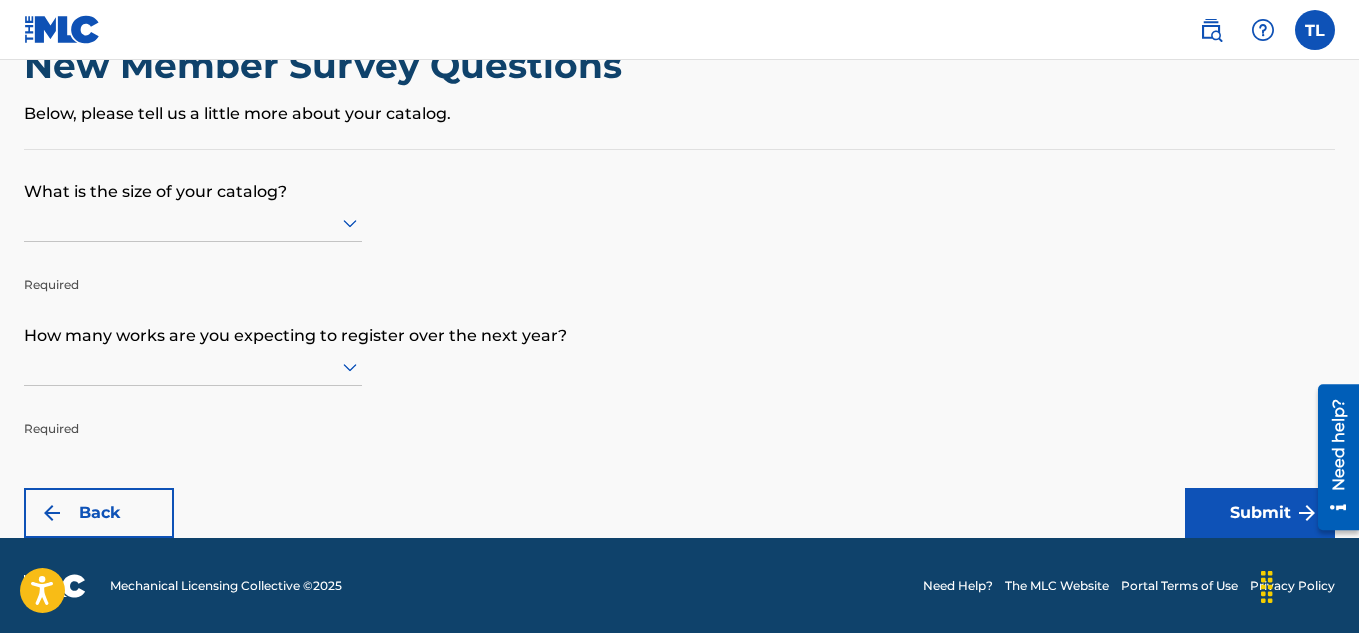 scroll, scrollTop: 68, scrollLeft: 0, axis: vertical 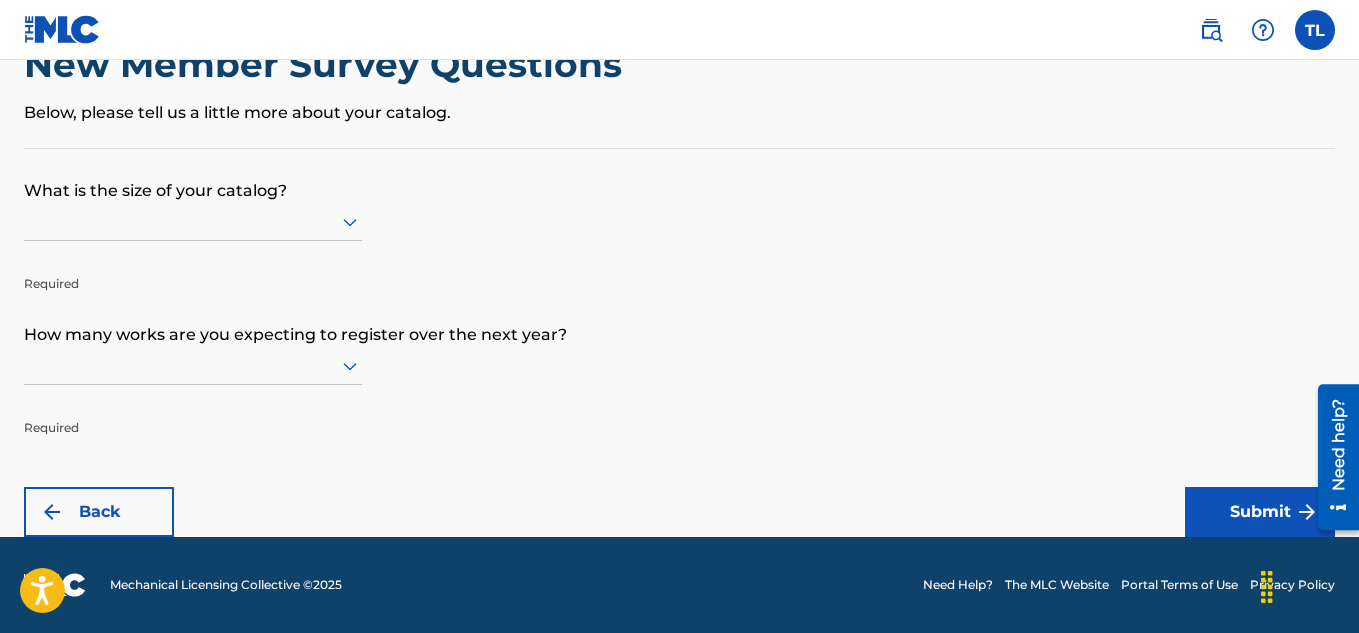 click 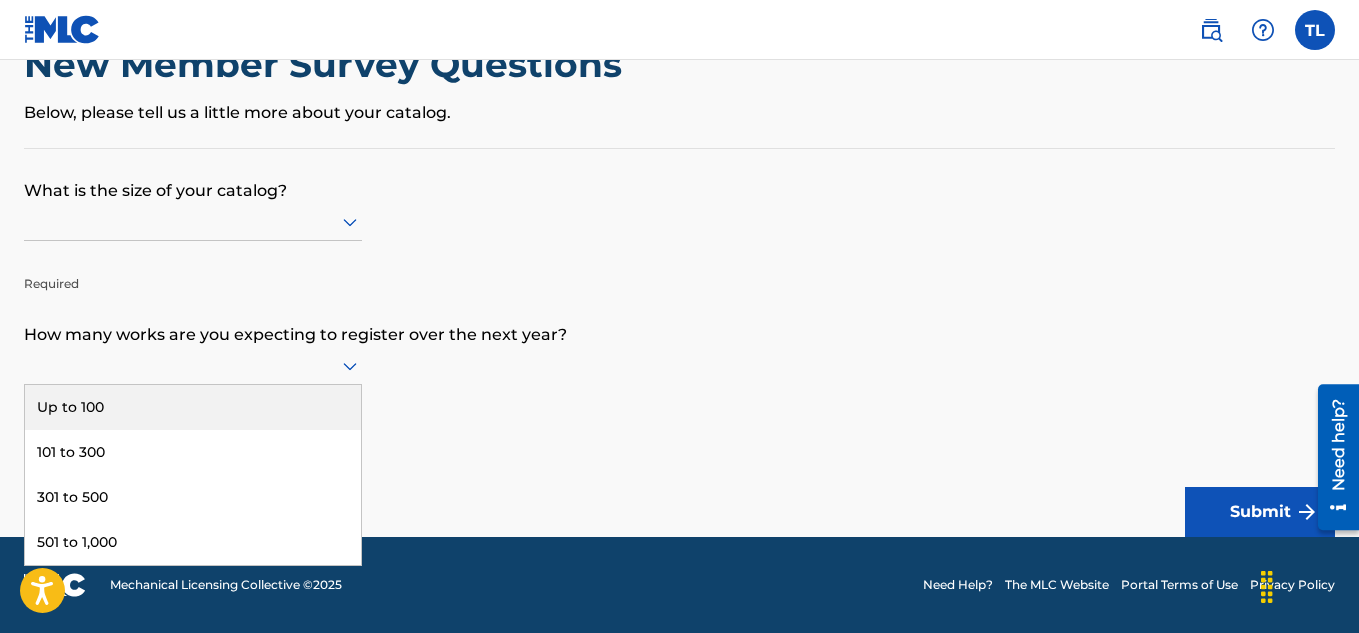 click on "Up to 100" at bounding box center (193, 407) 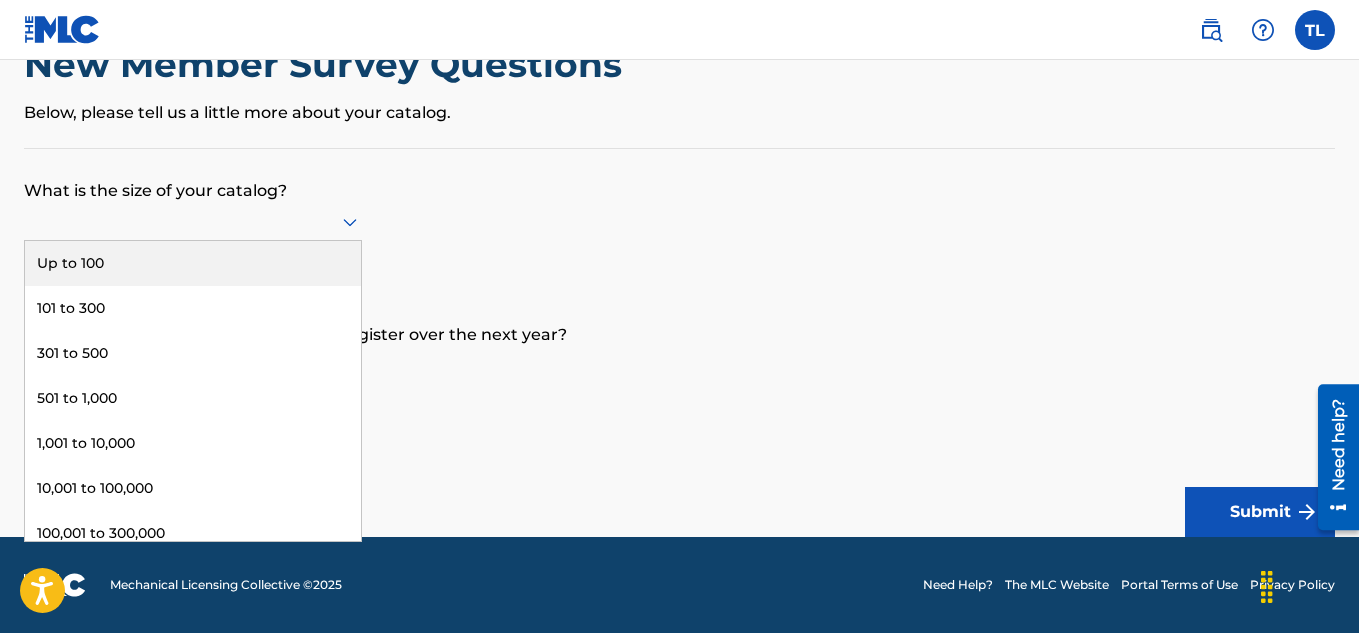 click at bounding box center (193, 221) 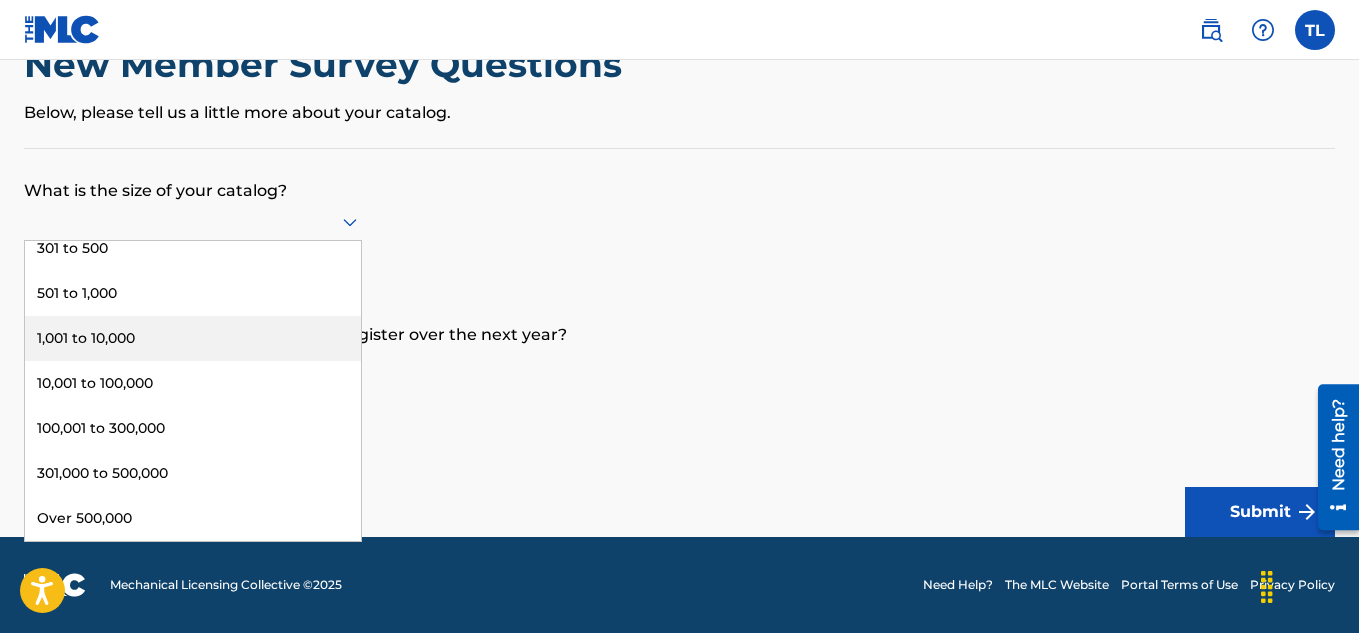 scroll, scrollTop: 0, scrollLeft: 0, axis: both 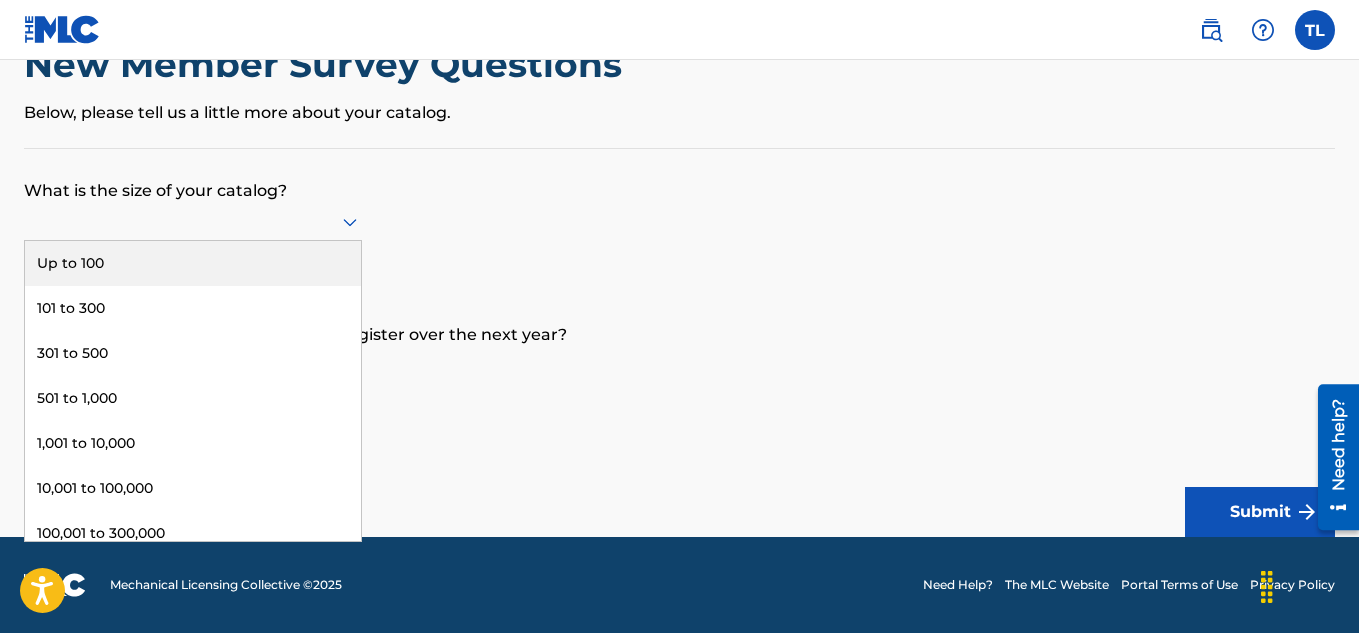 click on "Up to 100" at bounding box center (193, 263) 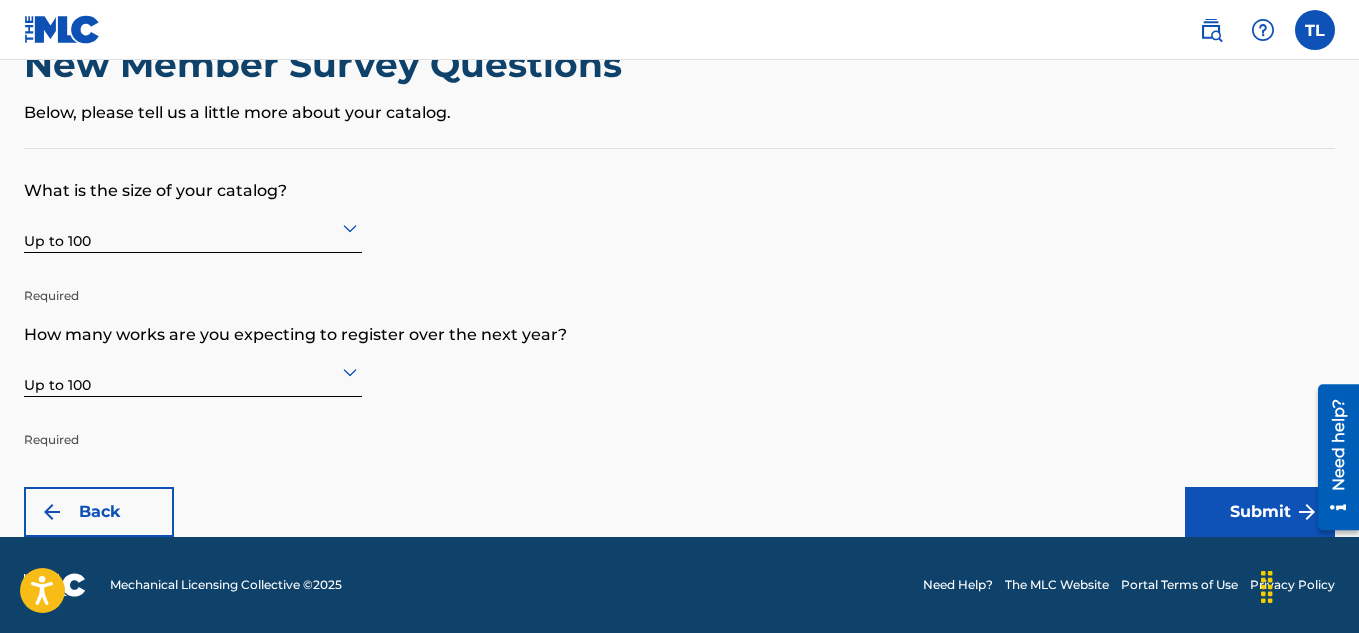 click on "Submit" at bounding box center [1260, 512] 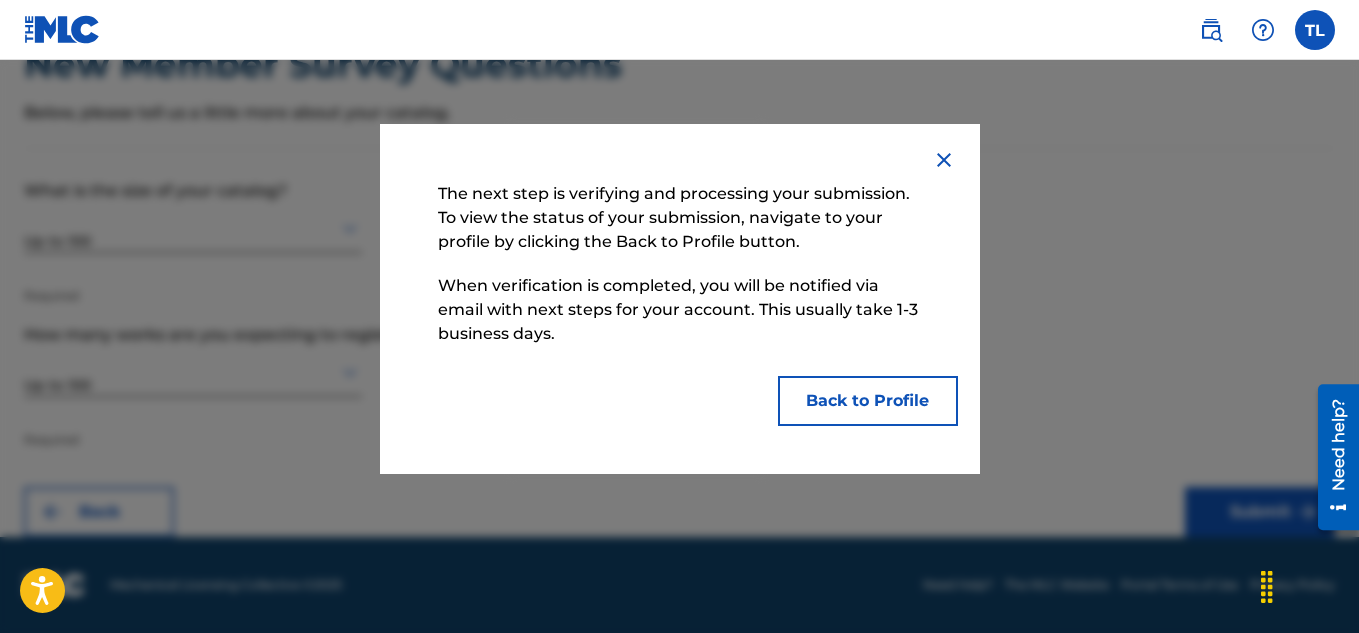 click on "Back to Profile" at bounding box center (868, 401) 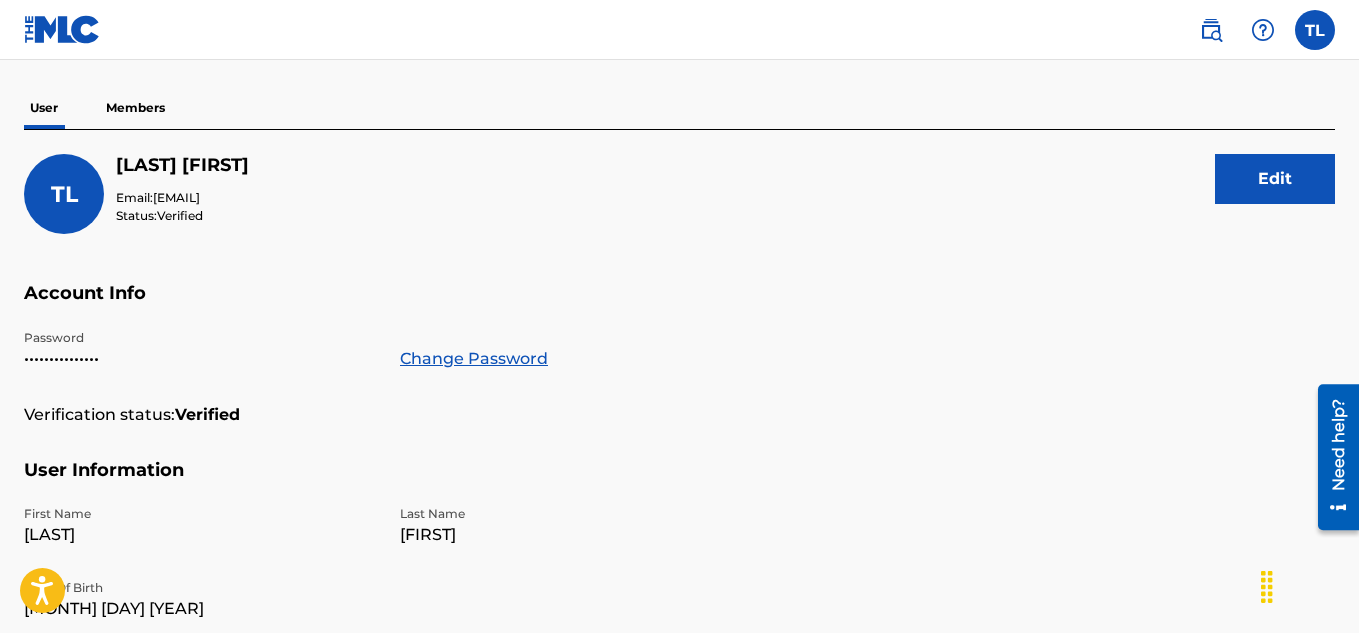 scroll, scrollTop: 0, scrollLeft: 0, axis: both 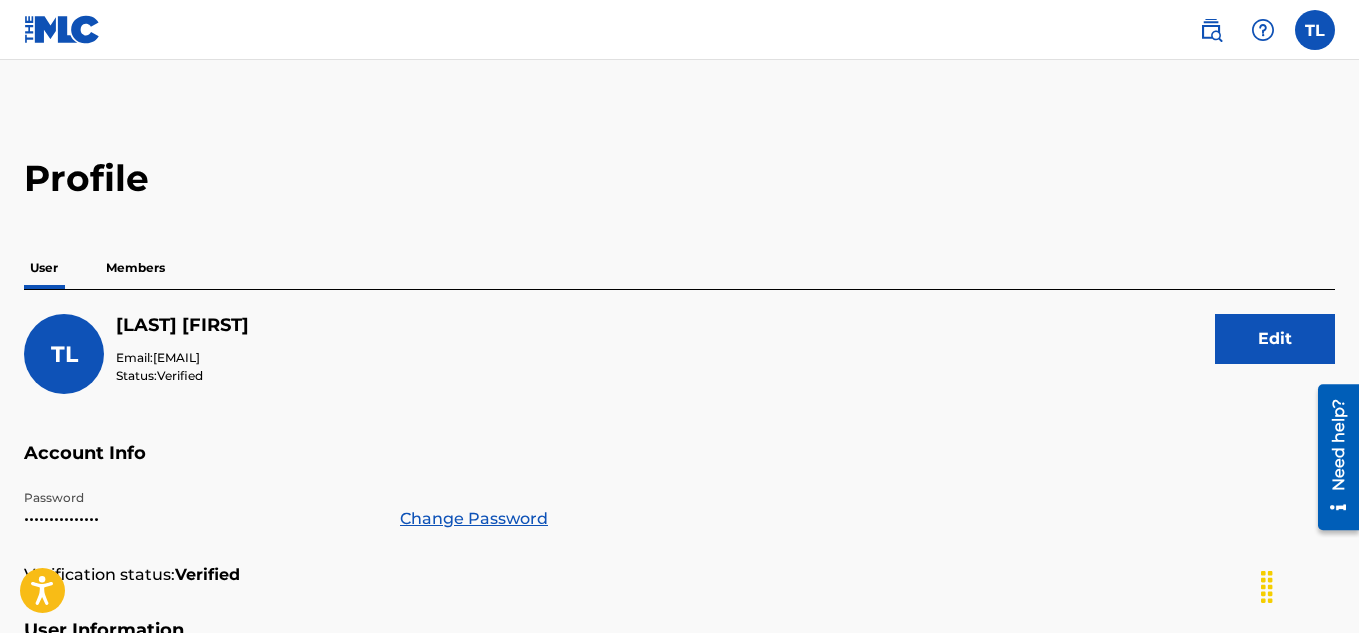 click on "Members" at bounding box center (135, 268) 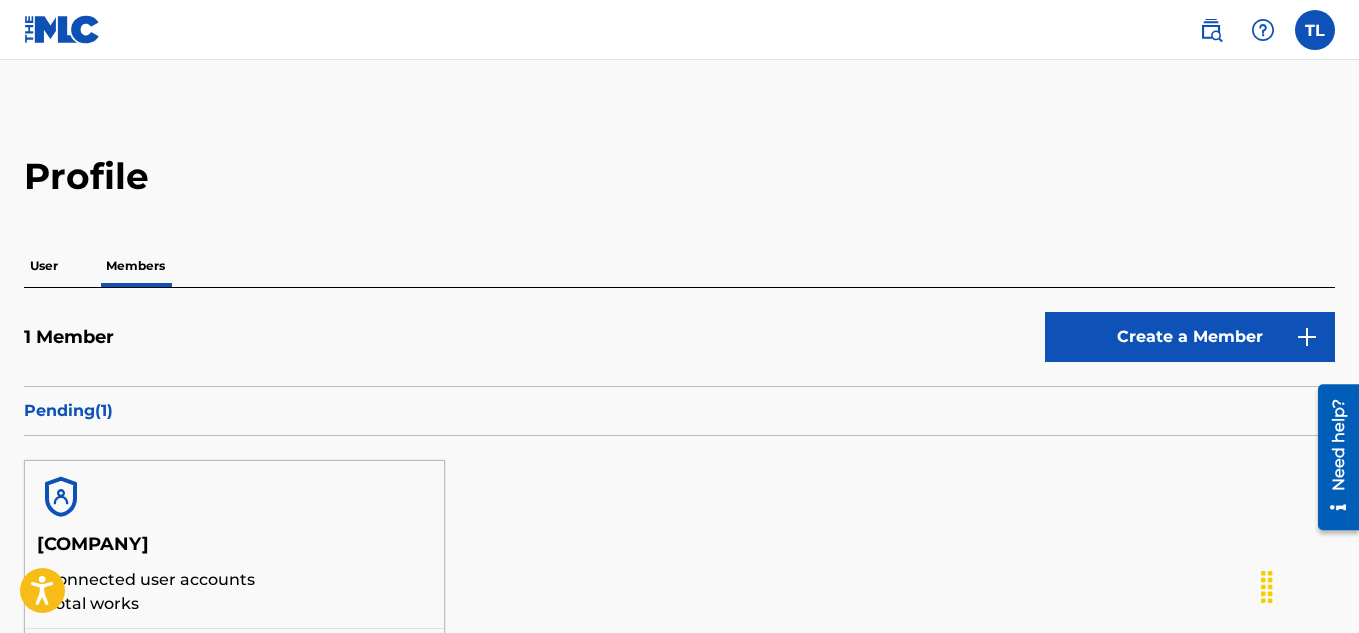 scroll, scrollTop: 0, scrollLeft: 0, axis: both 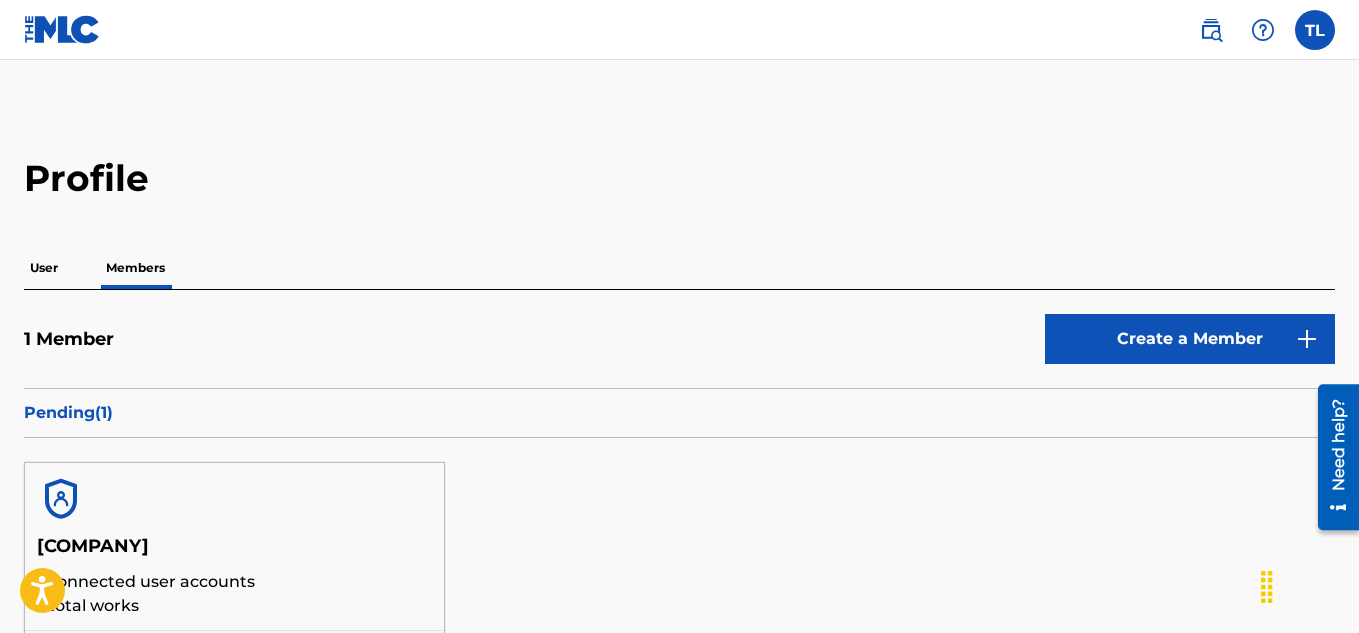 click on "User" at bounding box center (44, 268) 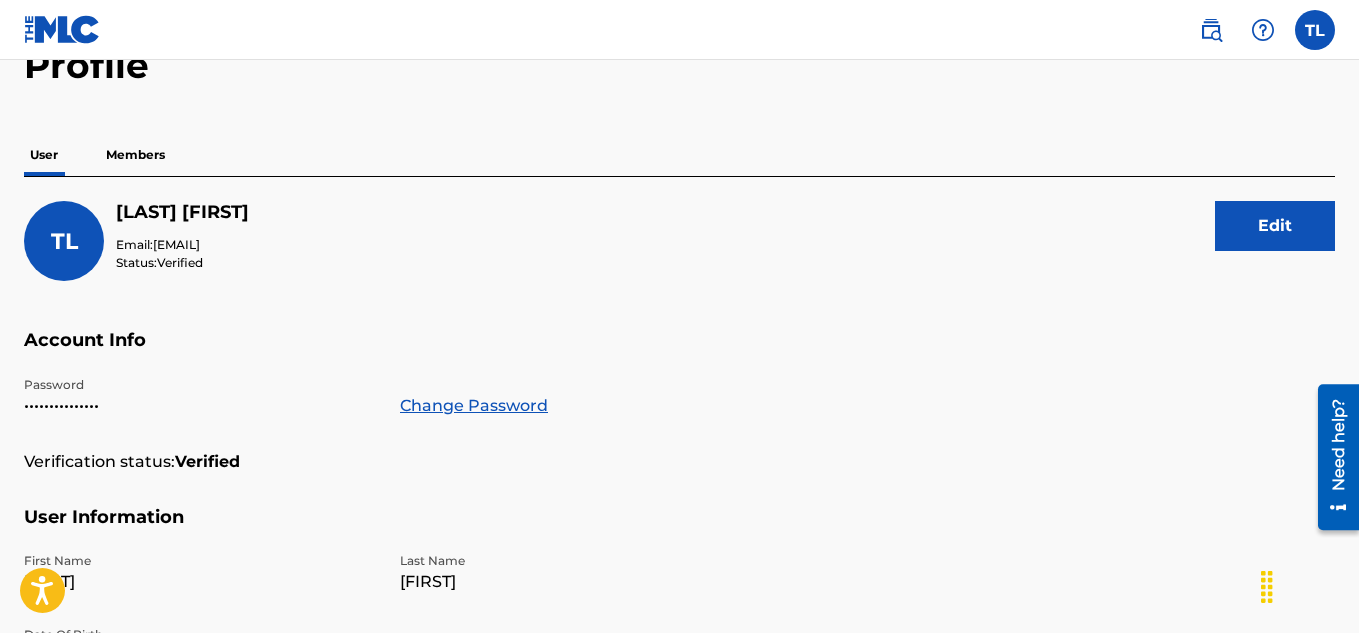 scroll, scrollTop: 0, scrollLeft: 0, axis: both 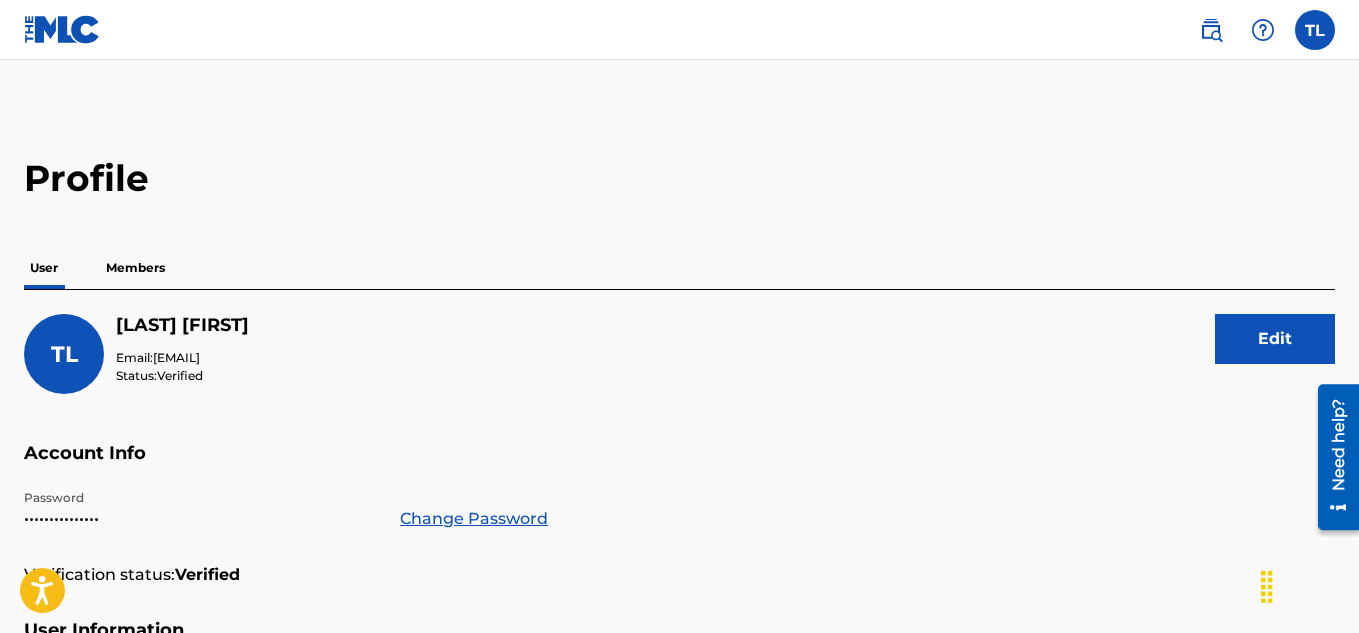 click at bounding box center (1315, 30) 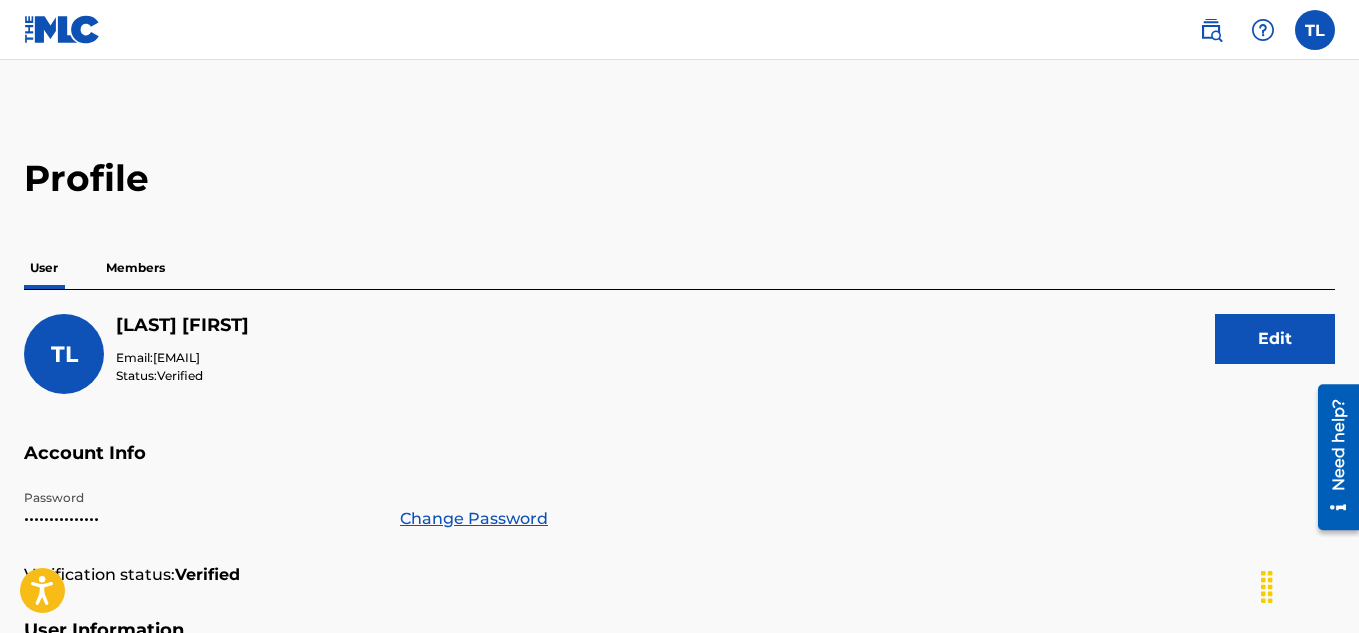 click at bounding box center (1211, 30) 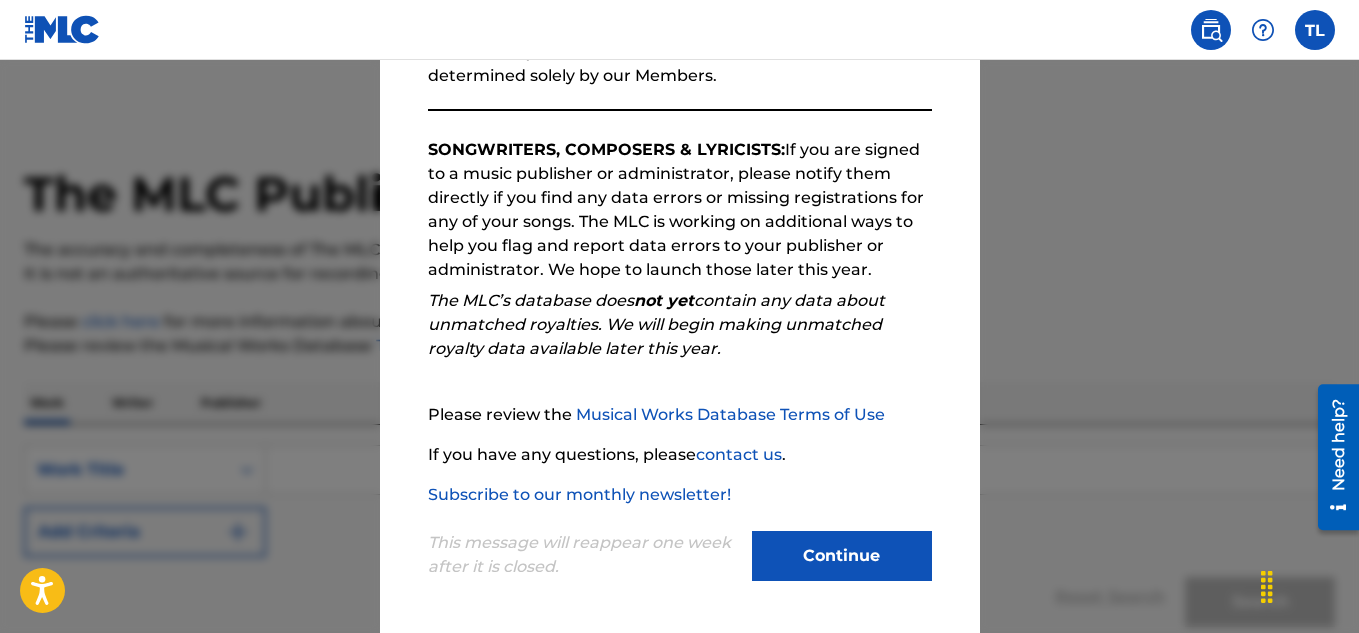 scroll, scrollTop: 282, scrollLeft: 0, axis: vertical 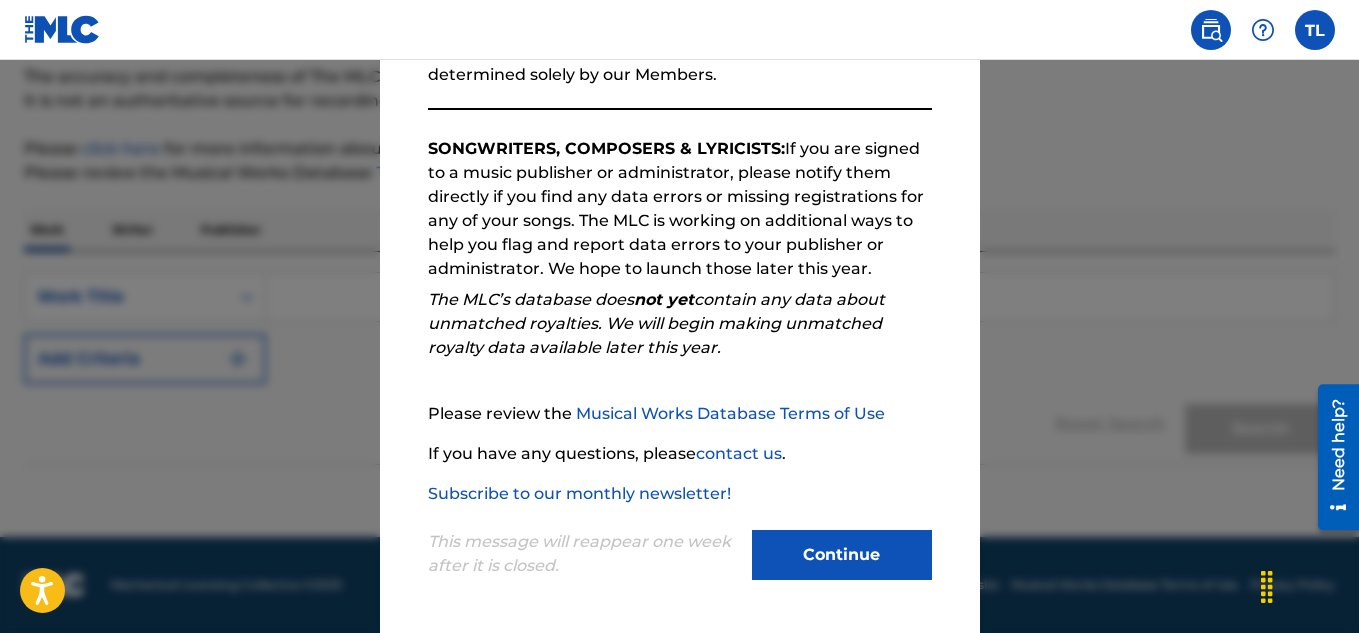 click on "Continue" at bounding box center (842, 555) 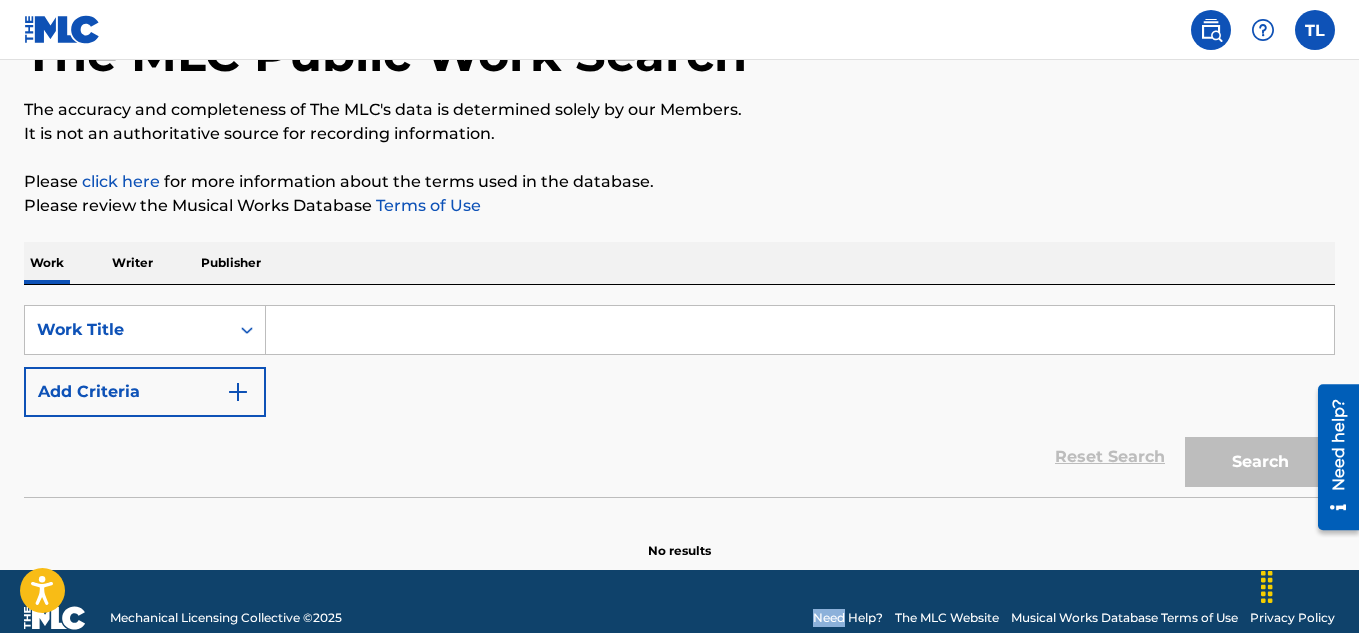 scroll, scrollTop: 173, scrollLeft: 0, axis: vertical 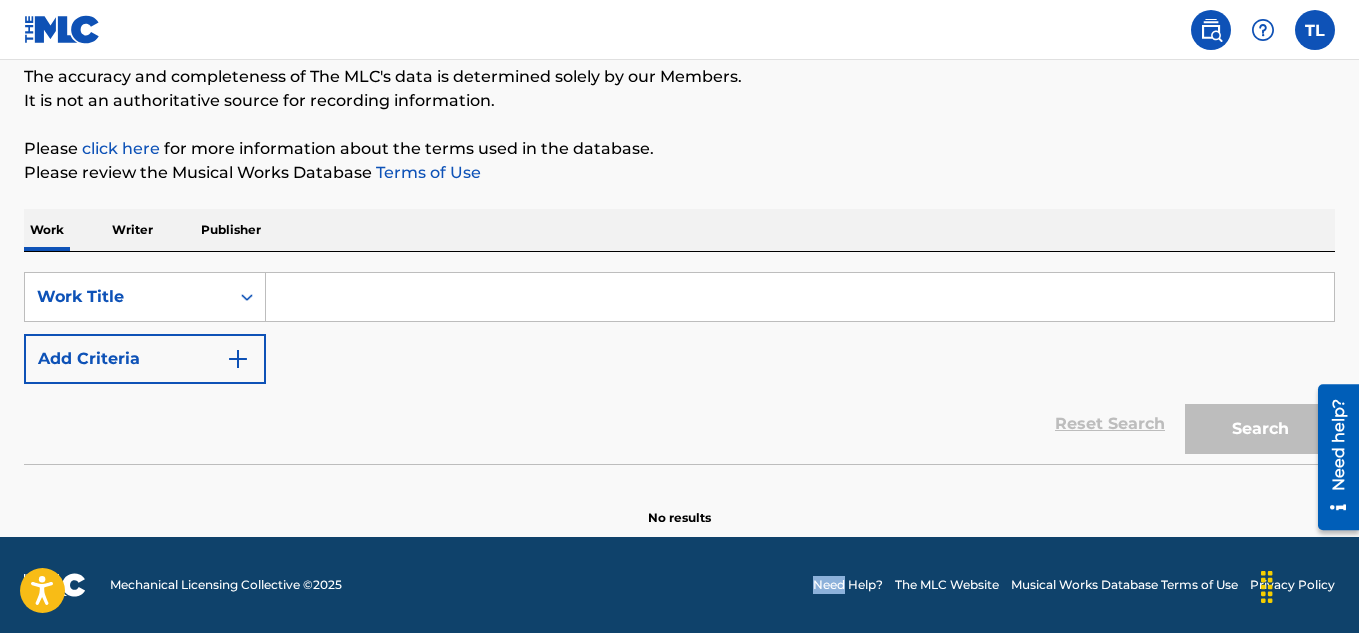 click on "Add Criteria" at bounding box center [145, 359] 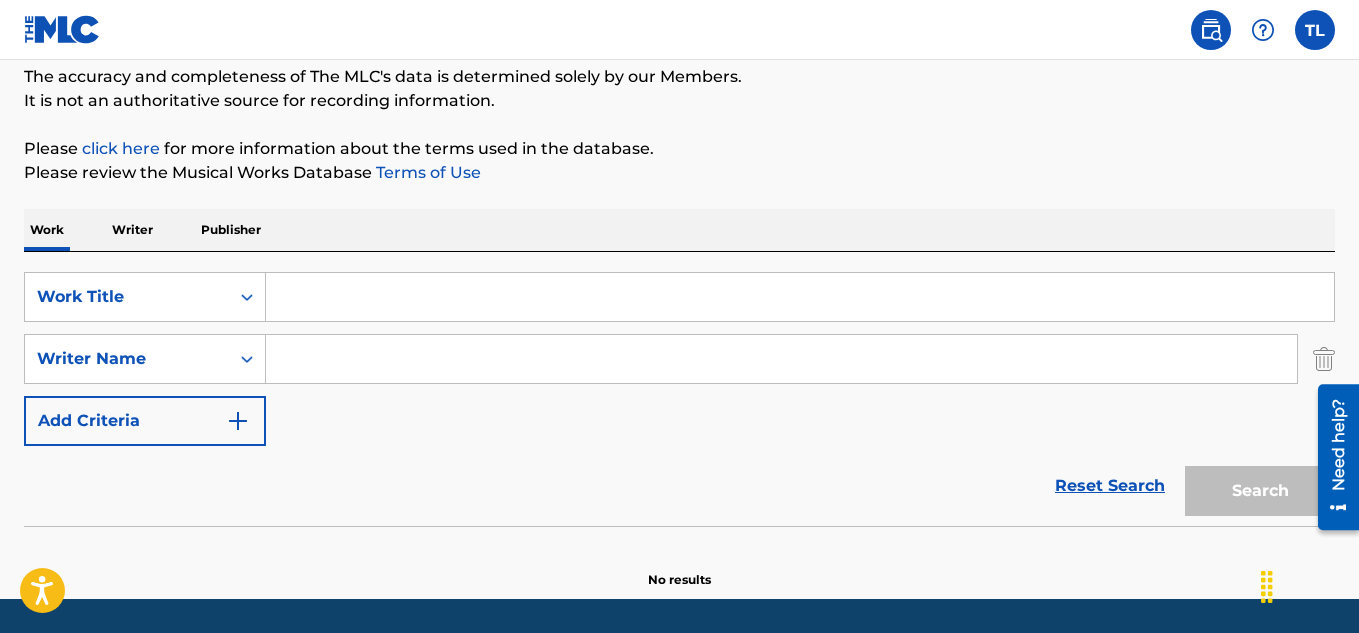 click on "[CRITERIA] [NUMBER] [CRITERIA] [NAME] [CRITERIA]" at bounding box center (679, 359) 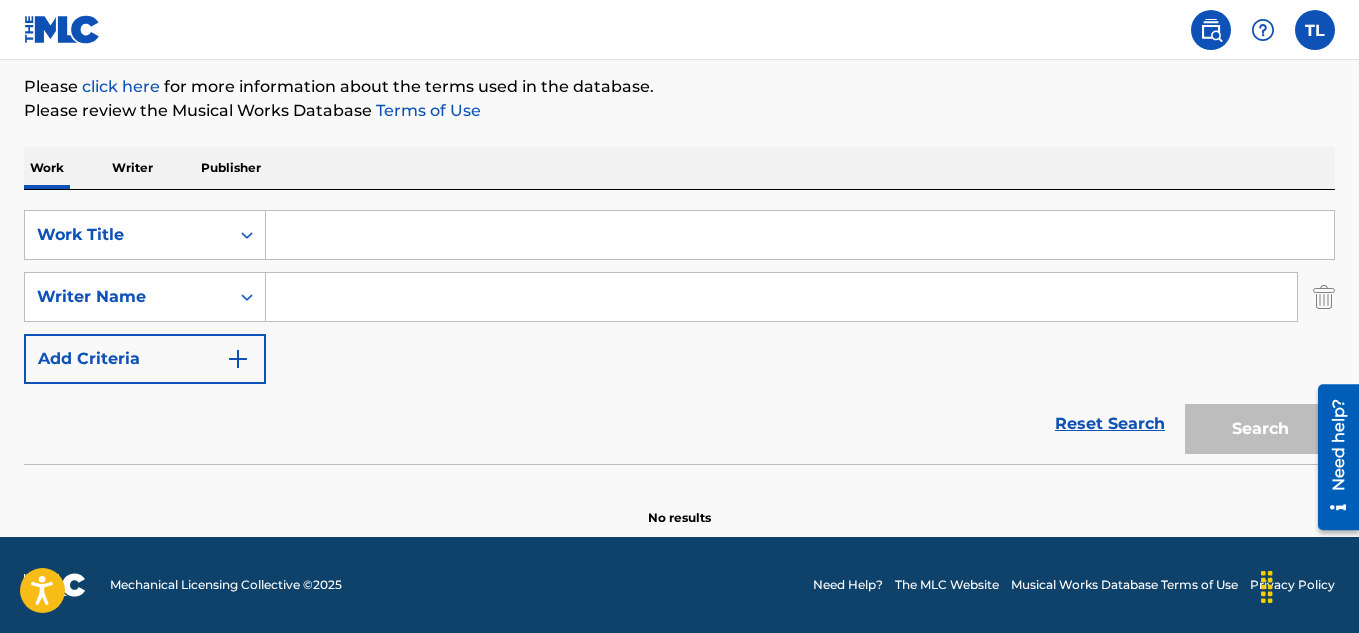 scroll, scrollTop: 0, scrollLeft: 0, axis: both 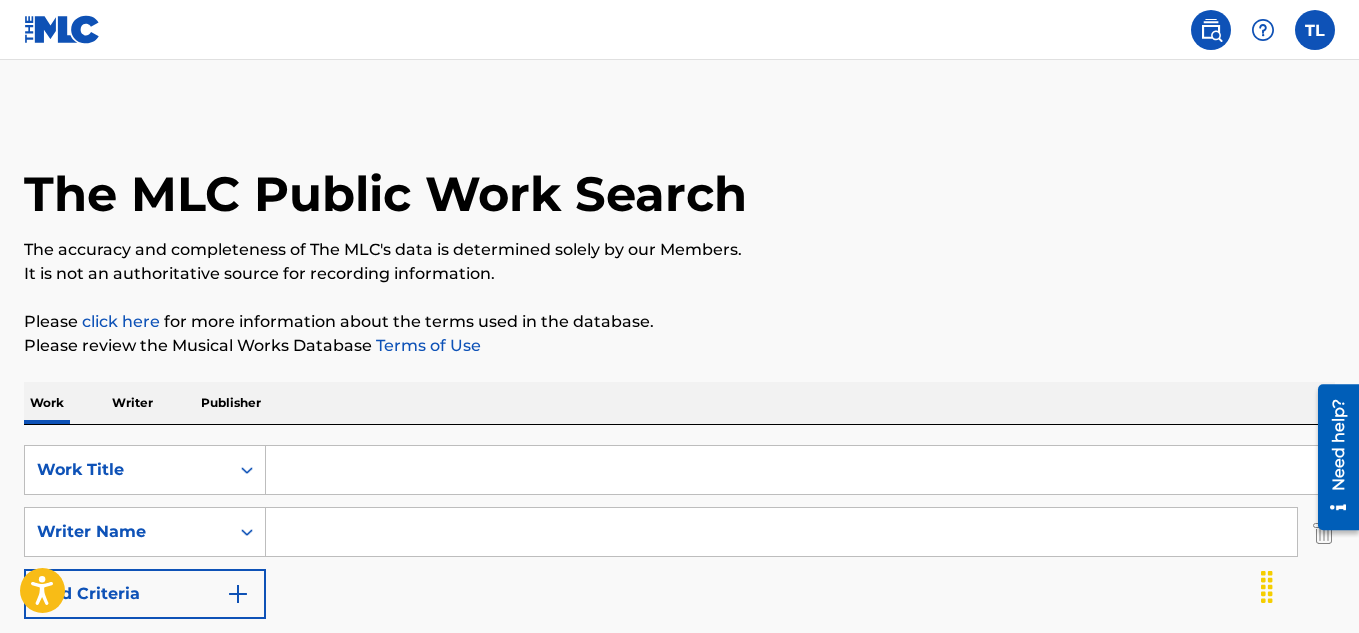 click at bounding box center (1315, 30) 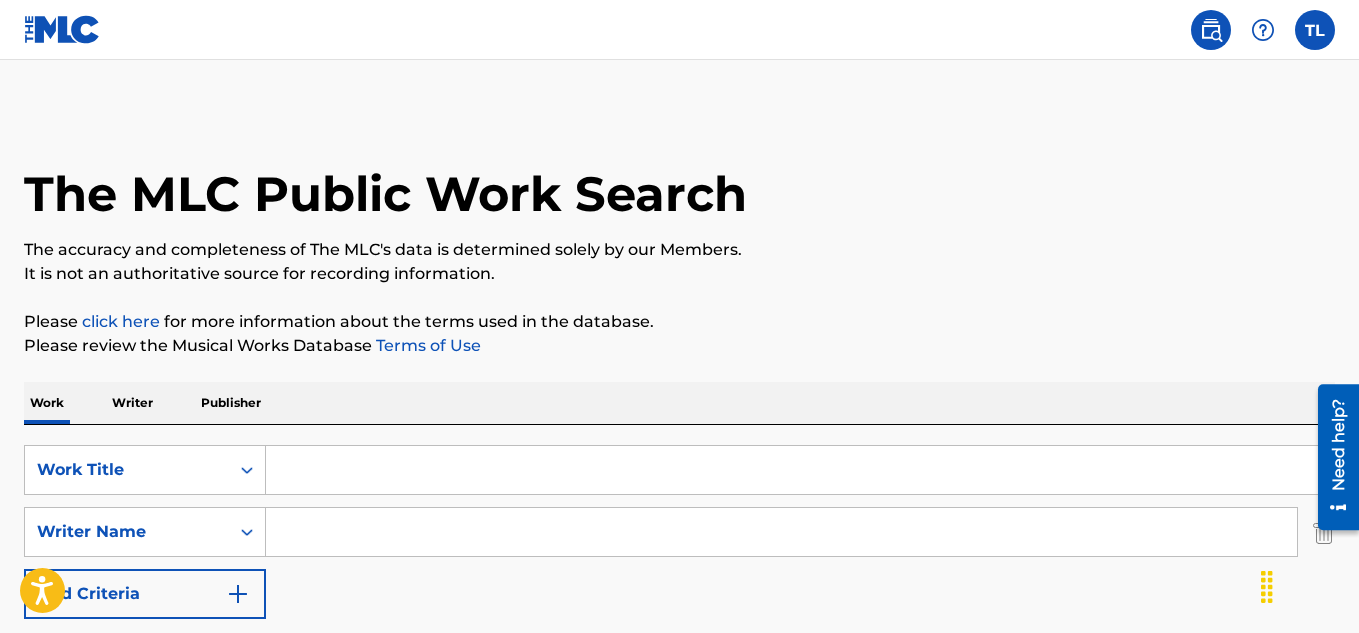 click at bounding box center [1315, 30] 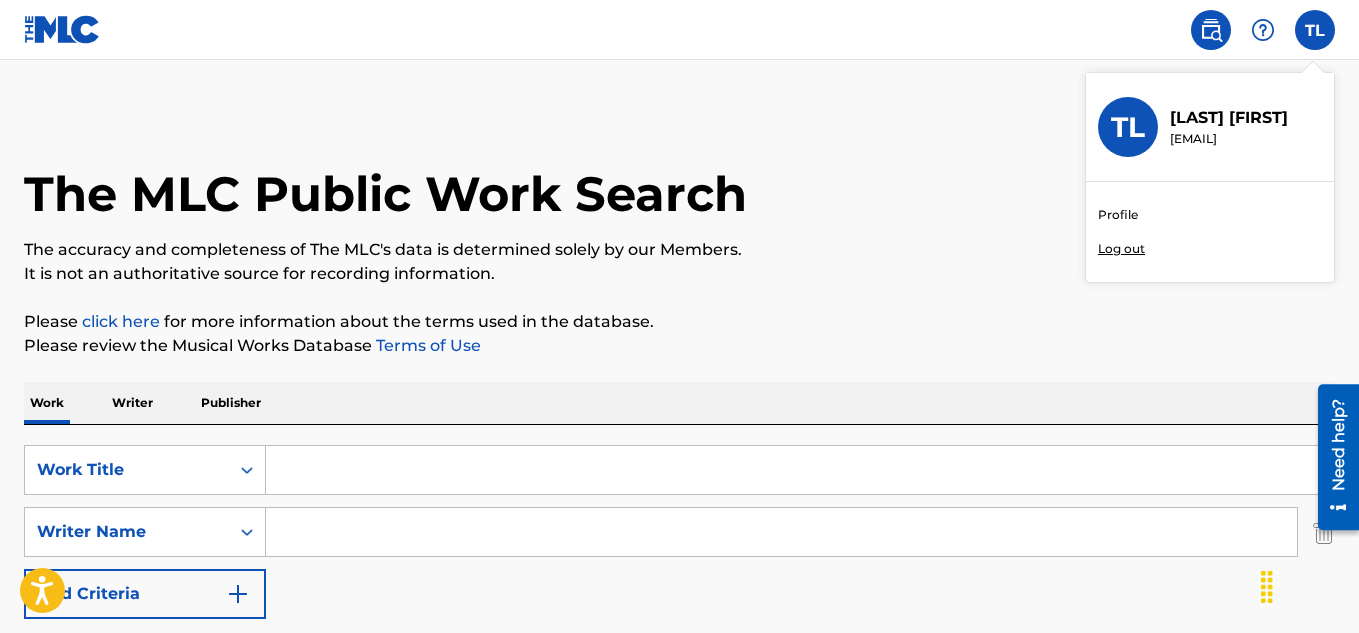 click on "Profile" at bounding box center [1118, 215] 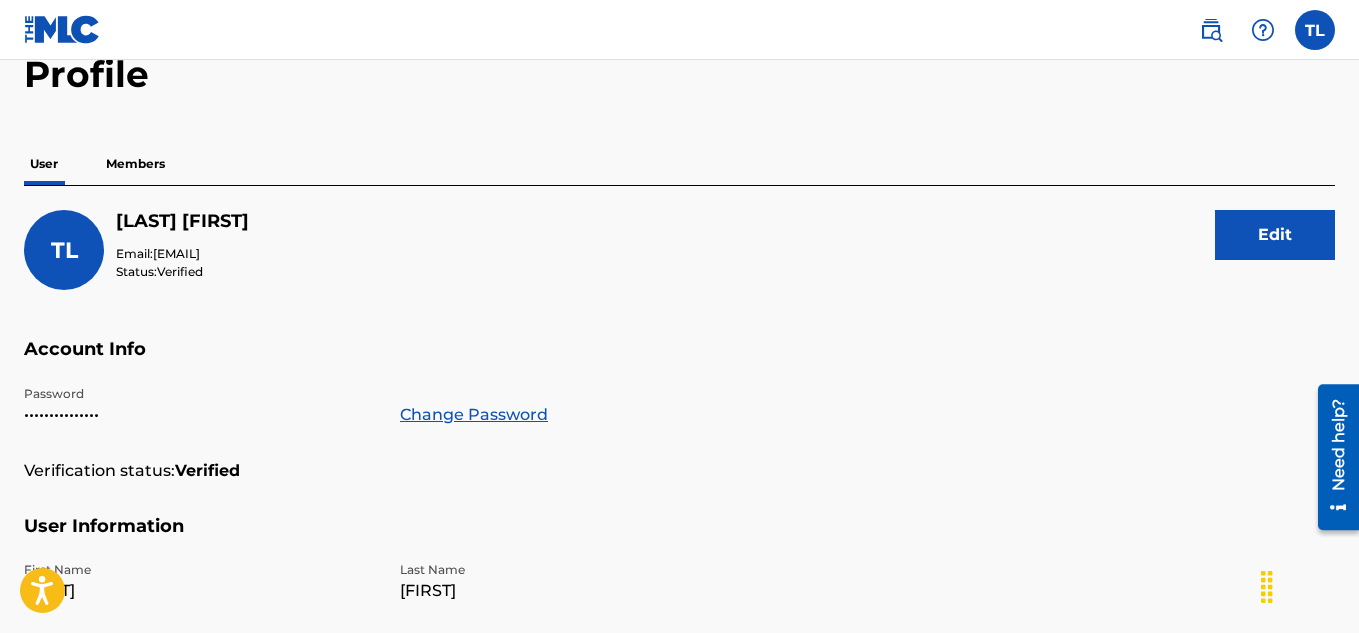 scroll, scrollTop: 0, scrollLeft: 0, axis: both 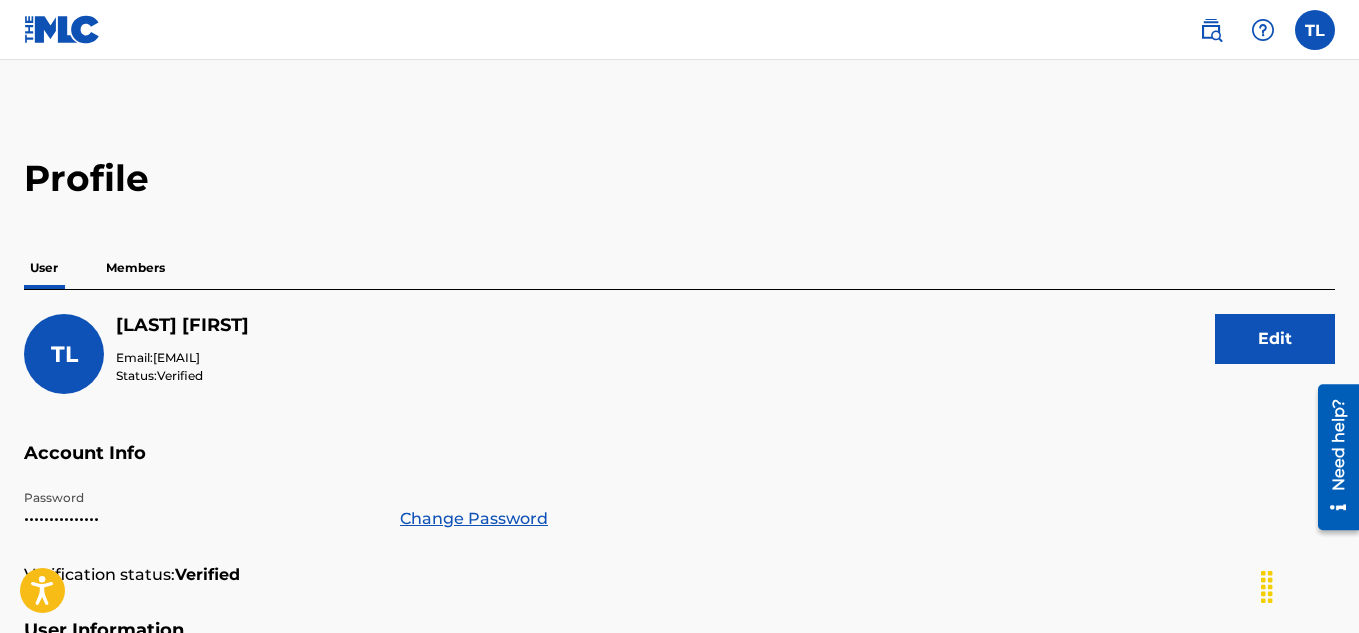 click on "Members" at bounding box center [135, 268] 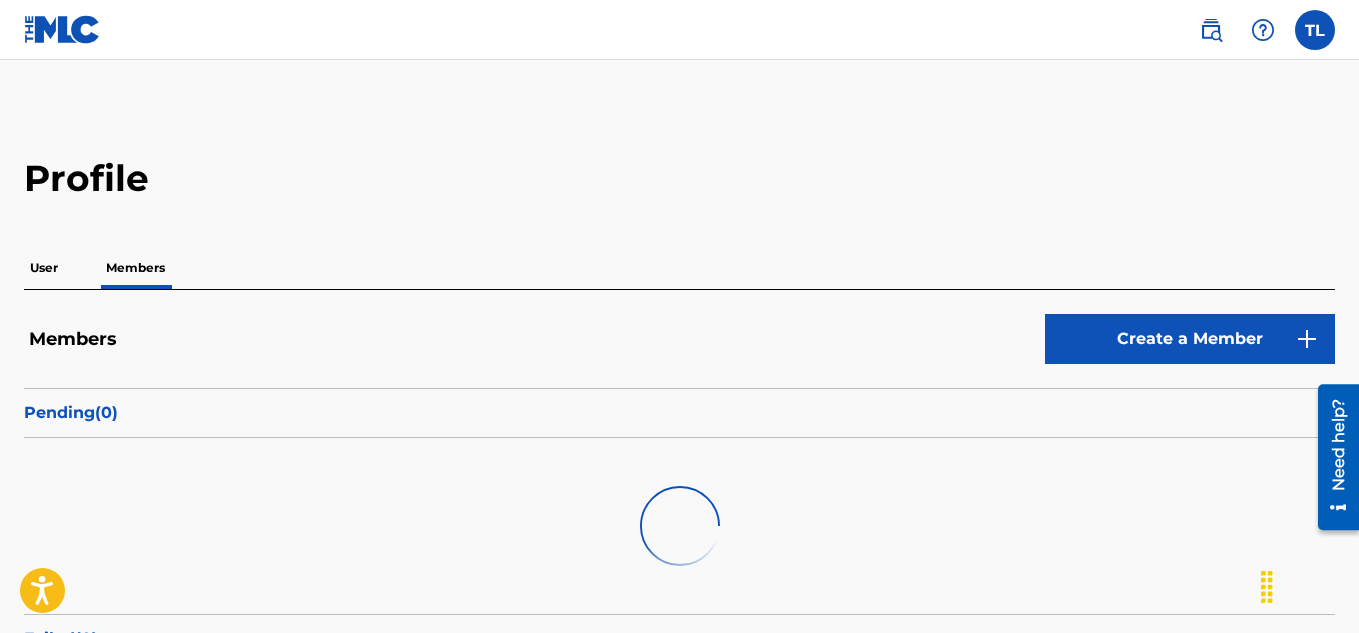 click on "Members" at bounding box center [135, 268] 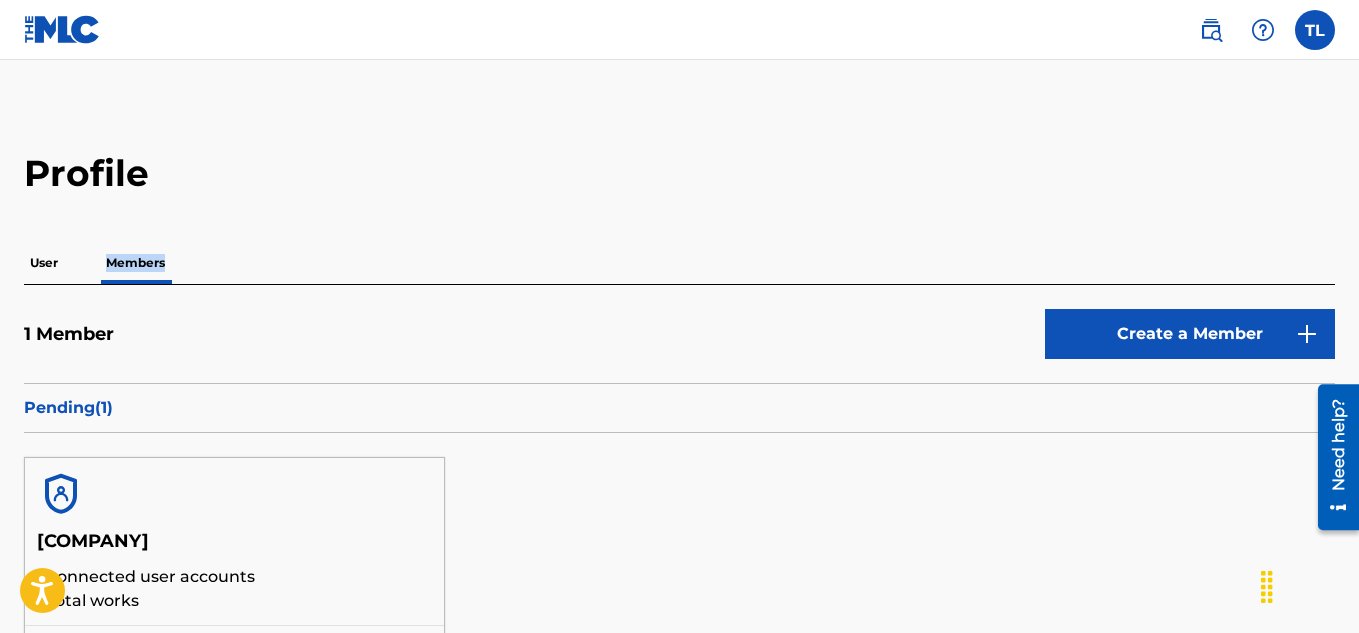 scroll, scrollTop: 0, scrollLeft: 0, axis: both 